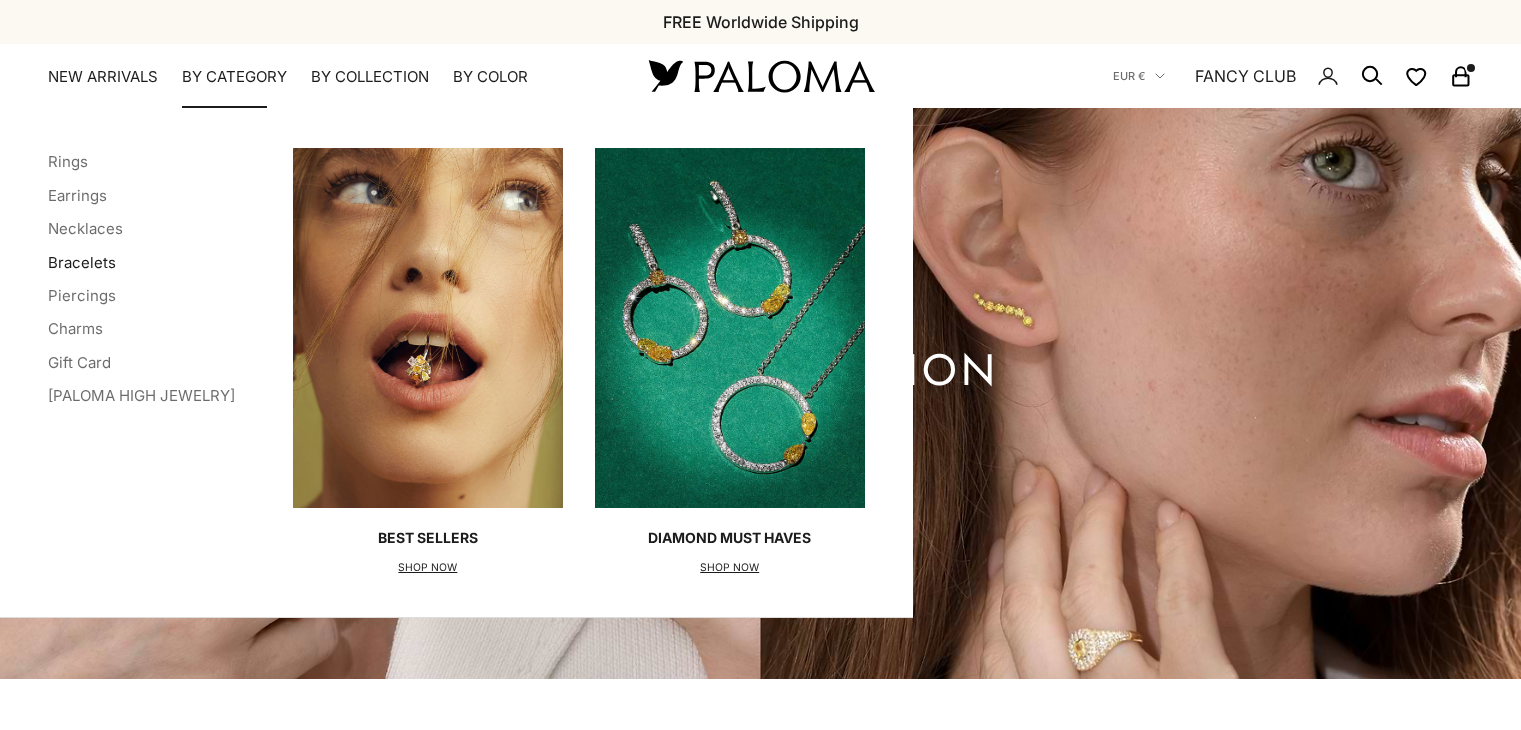 click on "Bracelets" at bounding box center (82, 262) 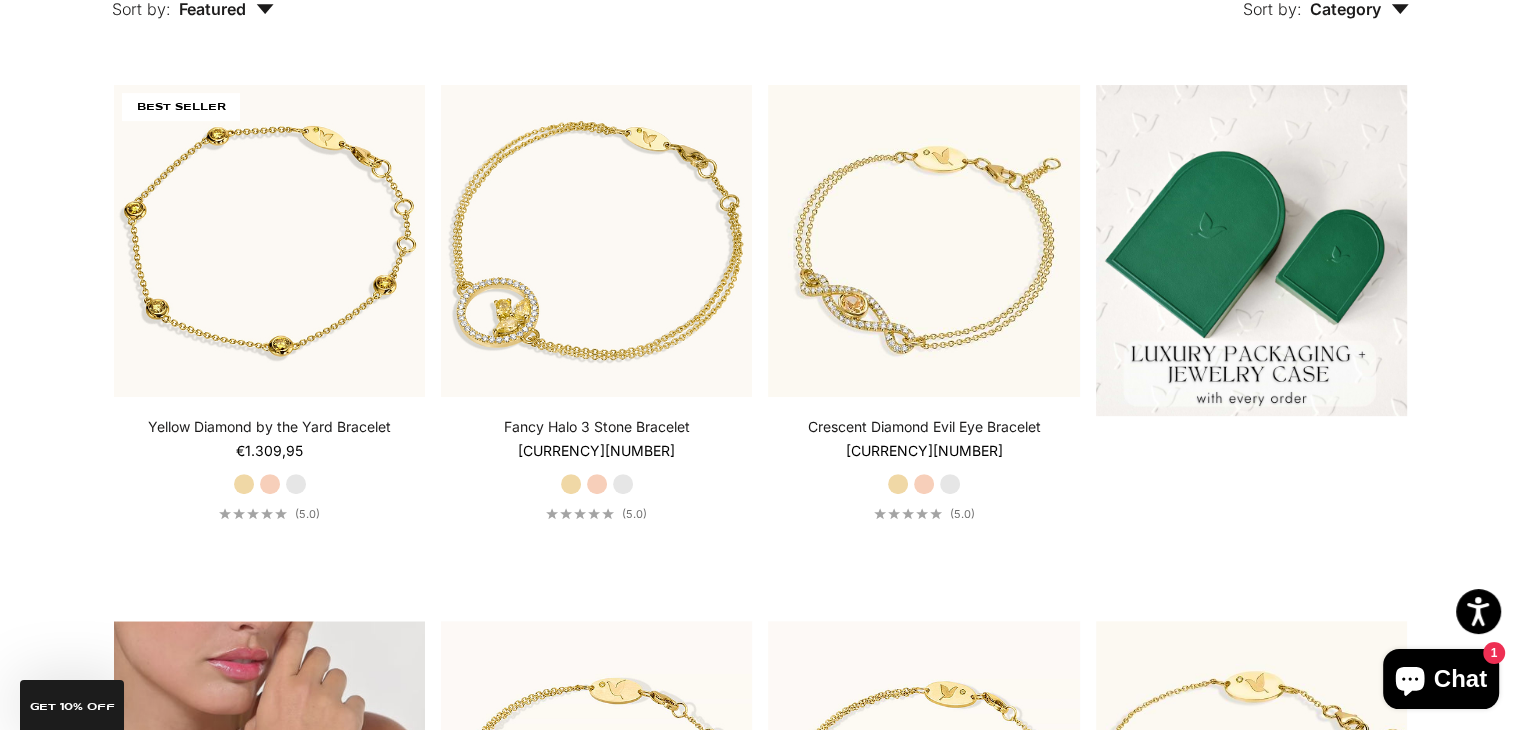 scroll, scrollTop: 0, scrollLeft: 0, axis: both 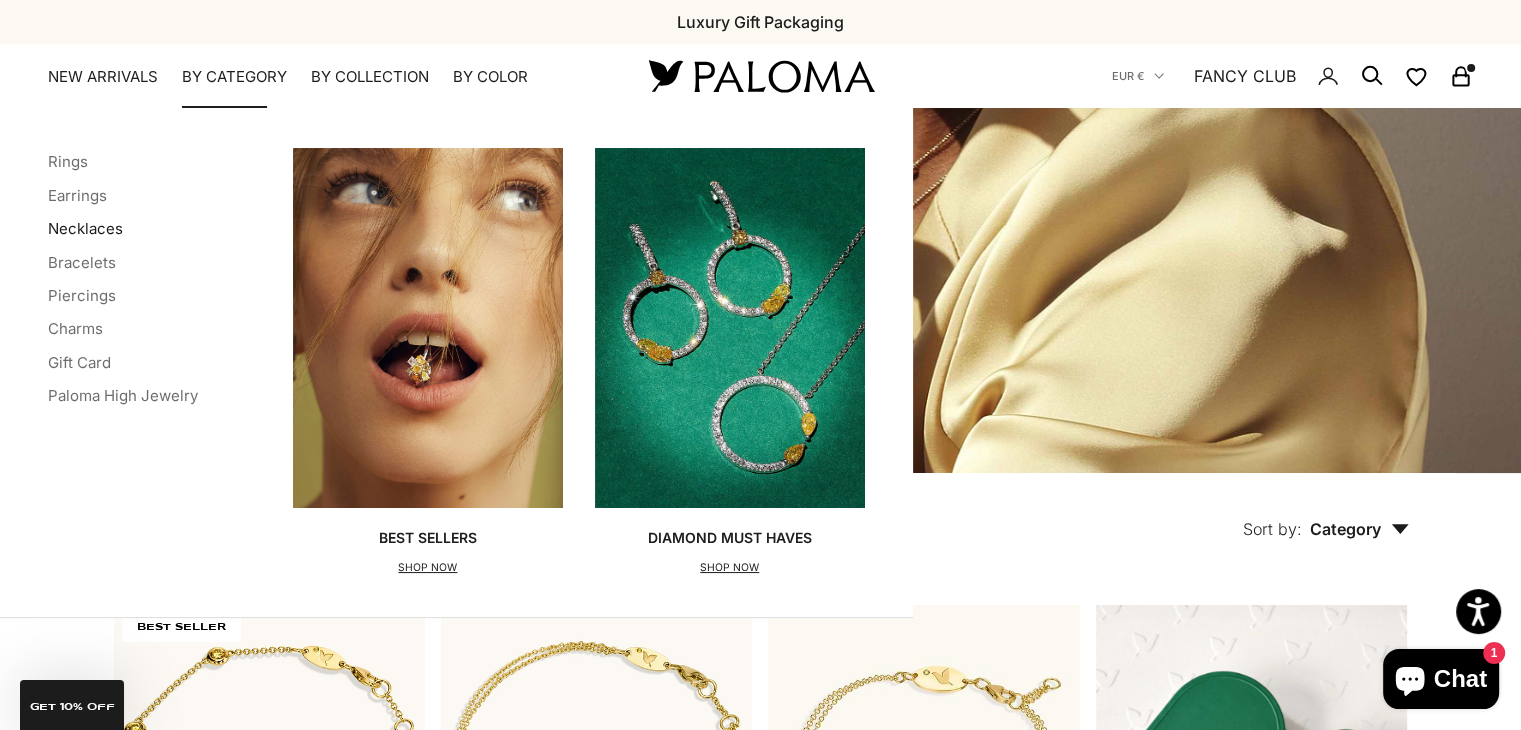 click on "Necklaces" at bounding box center (85, 228) 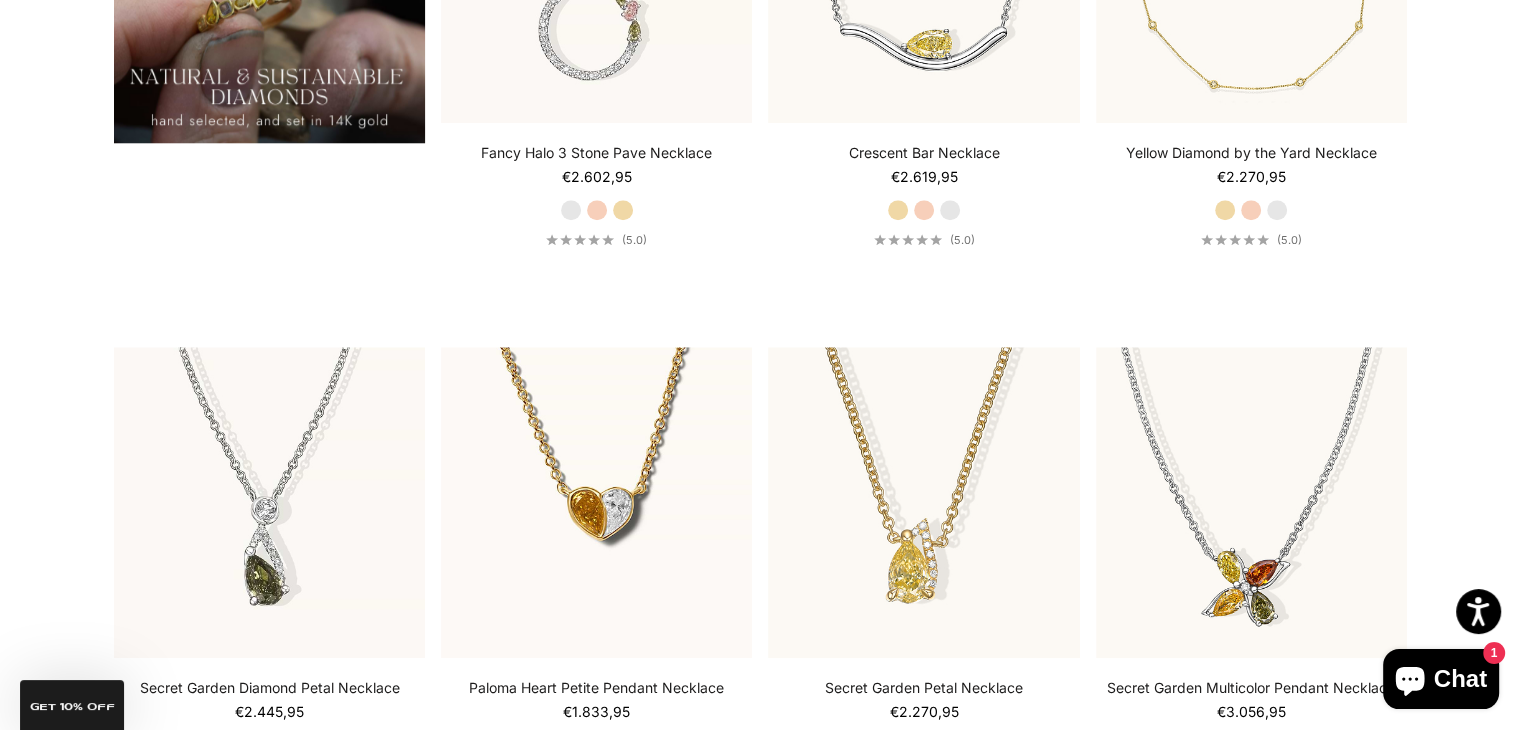 scroll, scrollTop: 2144, scrollLeft: 0, axis: vertical 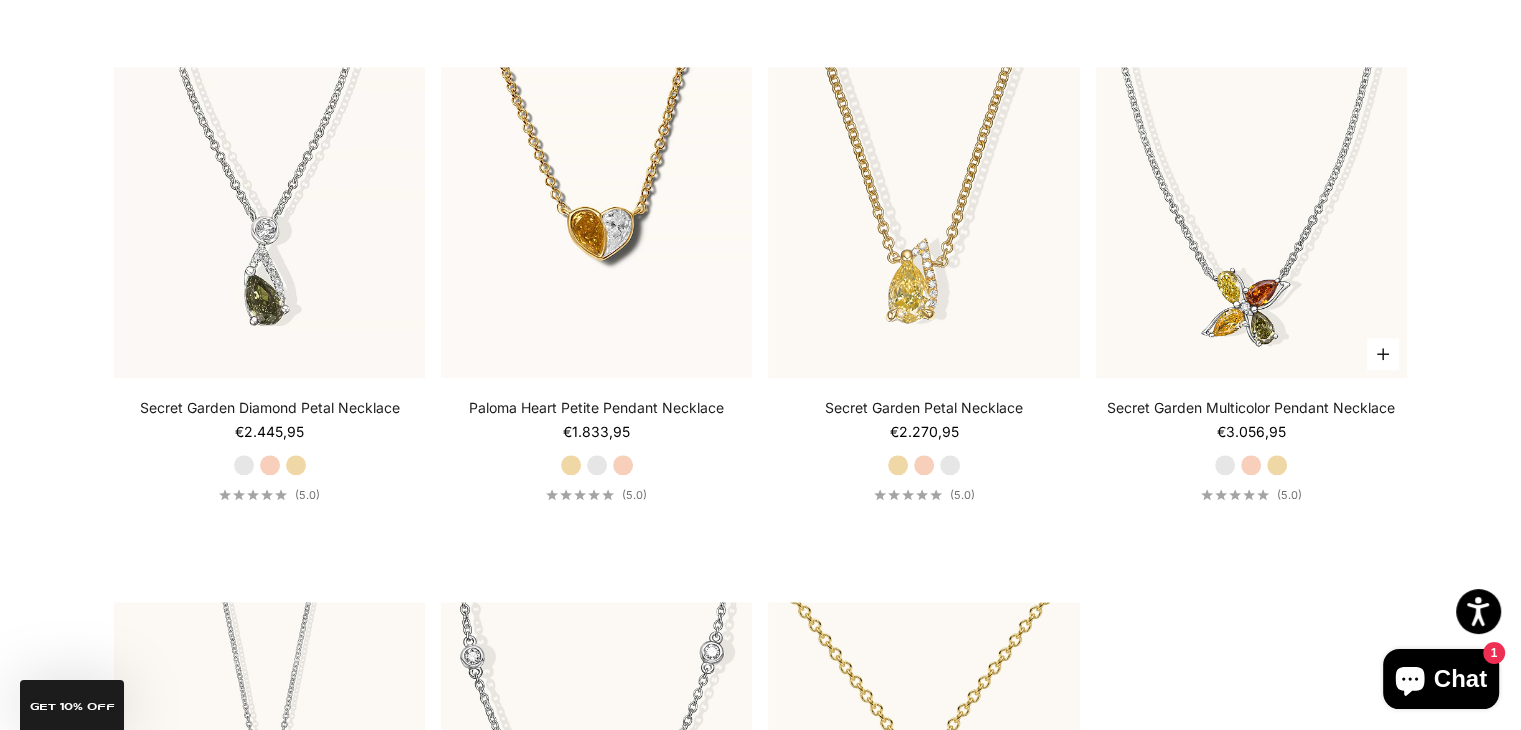 click on "Yellow Gold" at bounding box center [1277, 465] 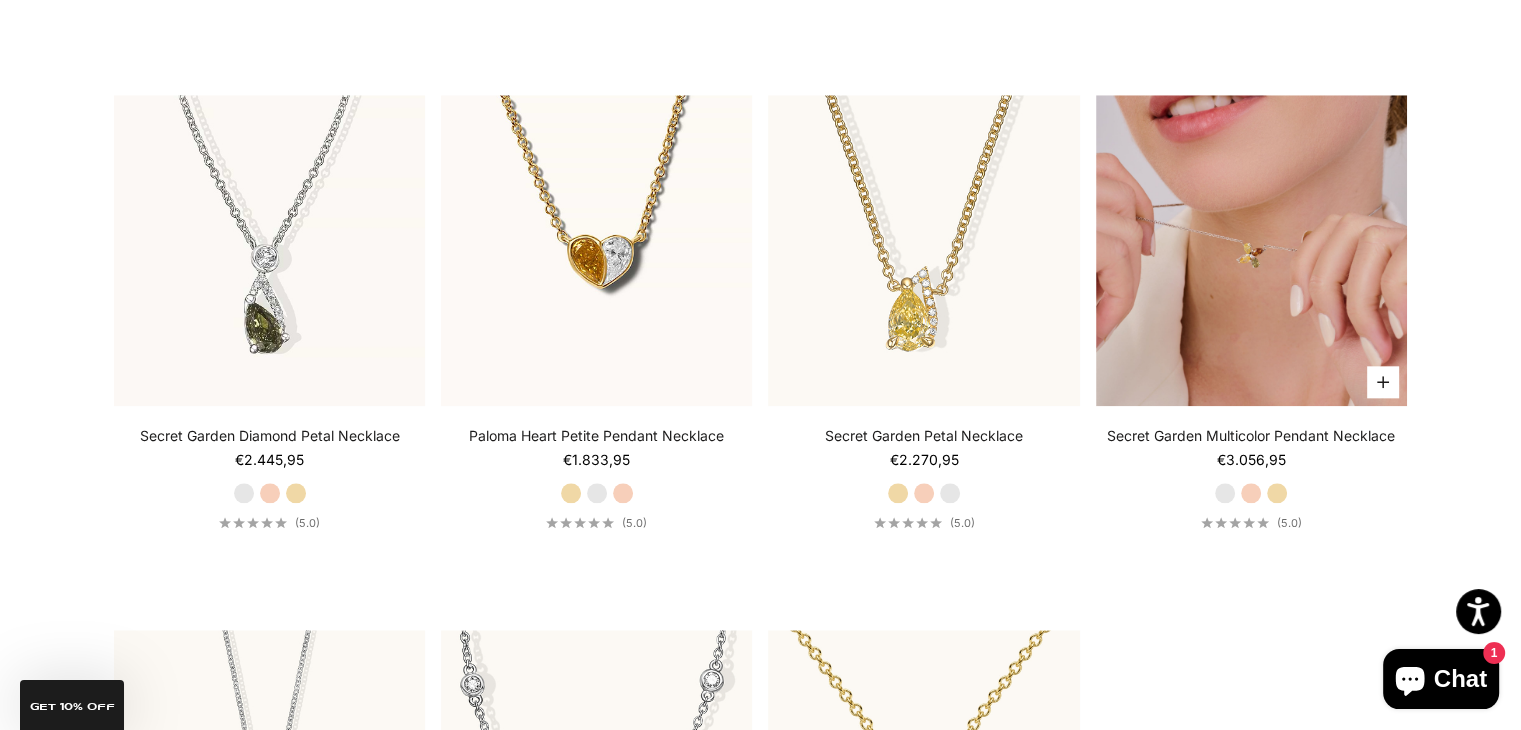 scroll, scrollTop: 2116, scrollLeft: 0, axis: vertical 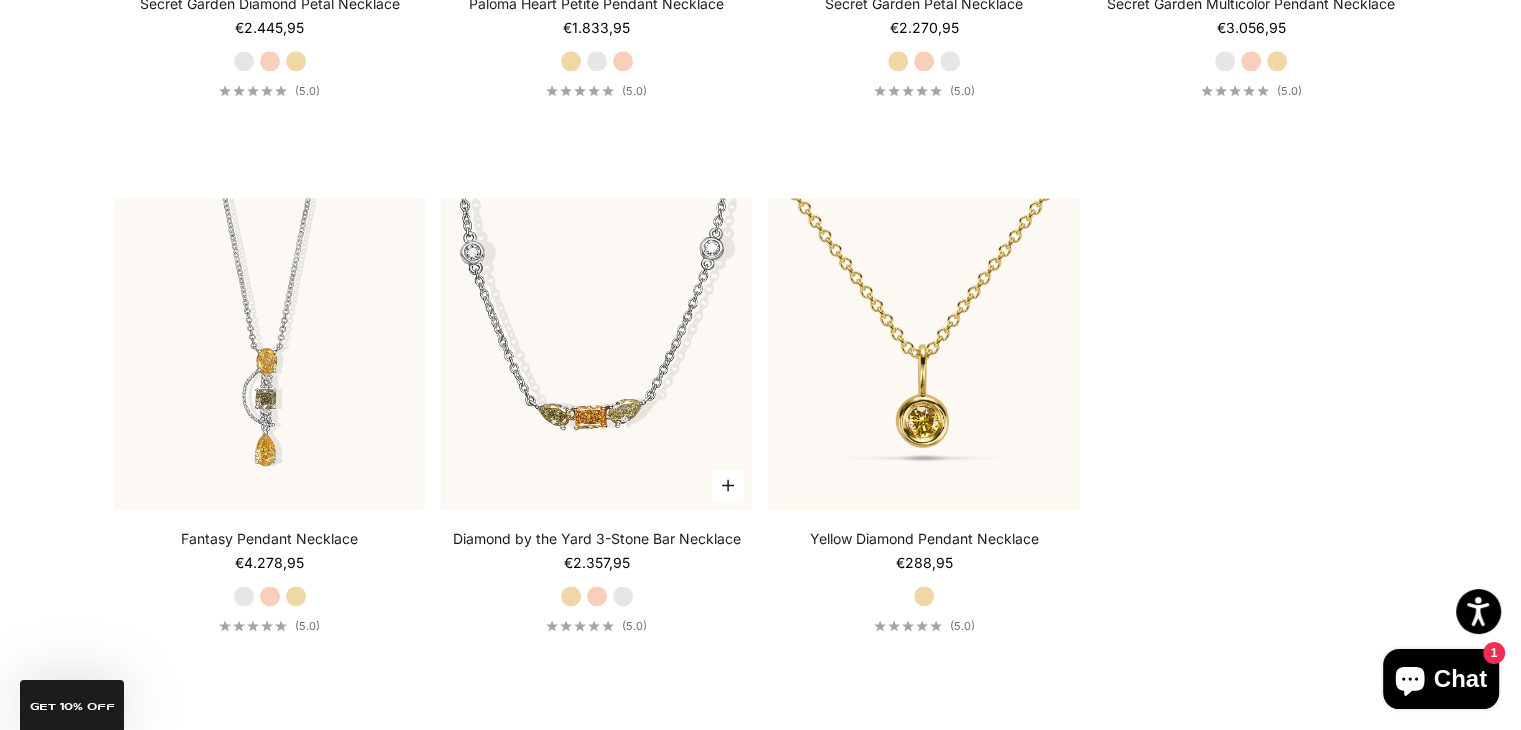 click on "Rose Gold" at bounding box center [597, 596] 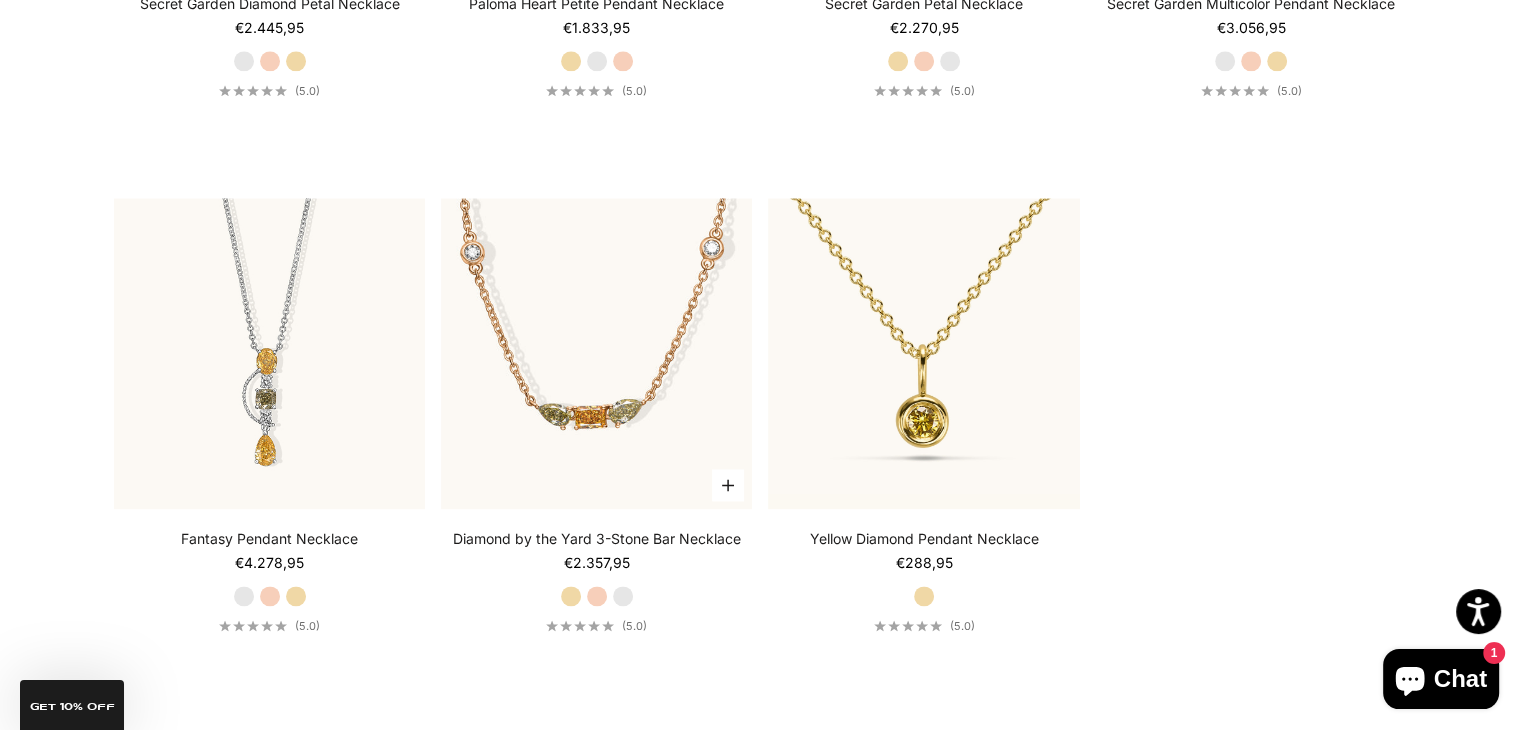 click on "Yellow Gold" at bounding box center (571, 596) 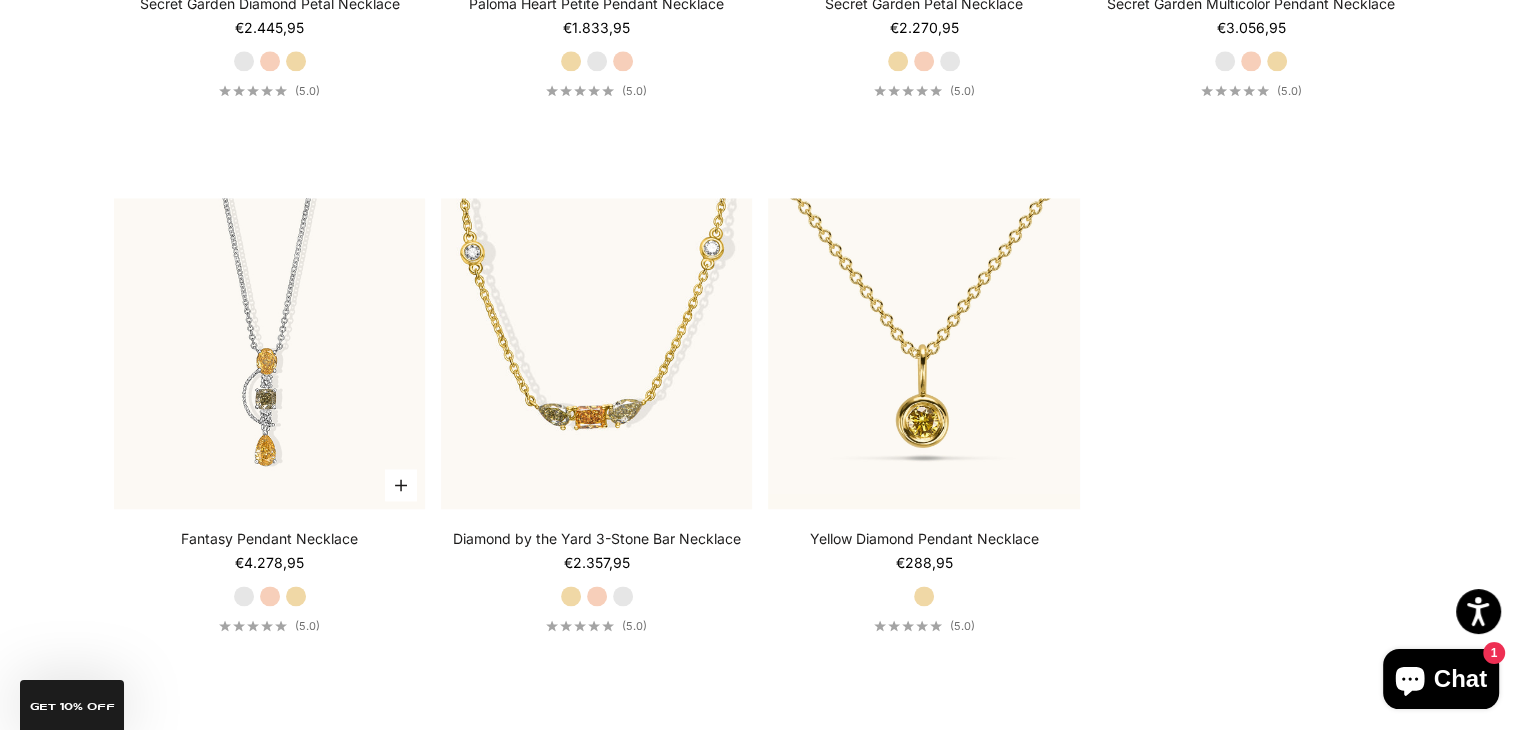 click on "Yellow Gold" at bounding box center (296, 596) 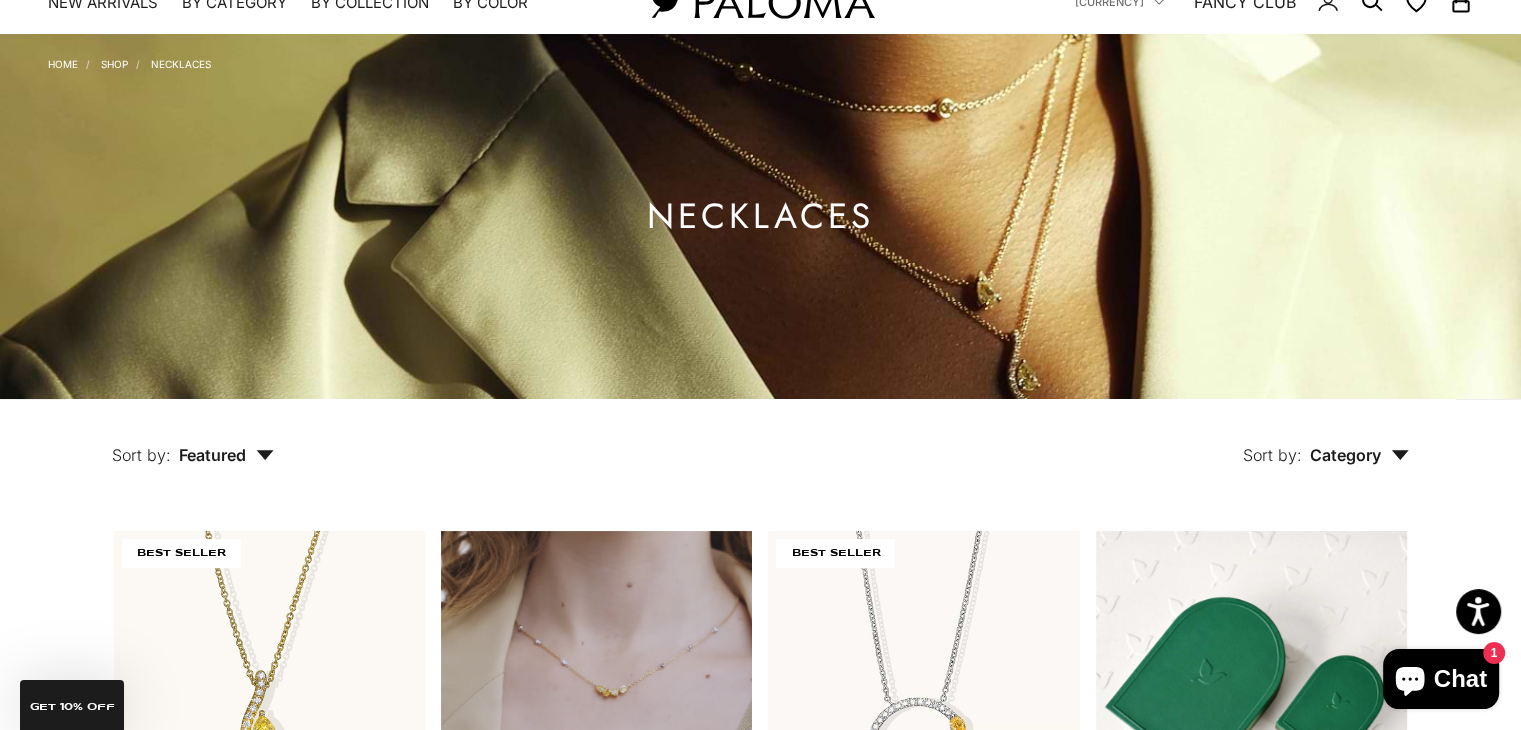 scroll, scrollTop: 0, scrollLeft: 0, axis: both 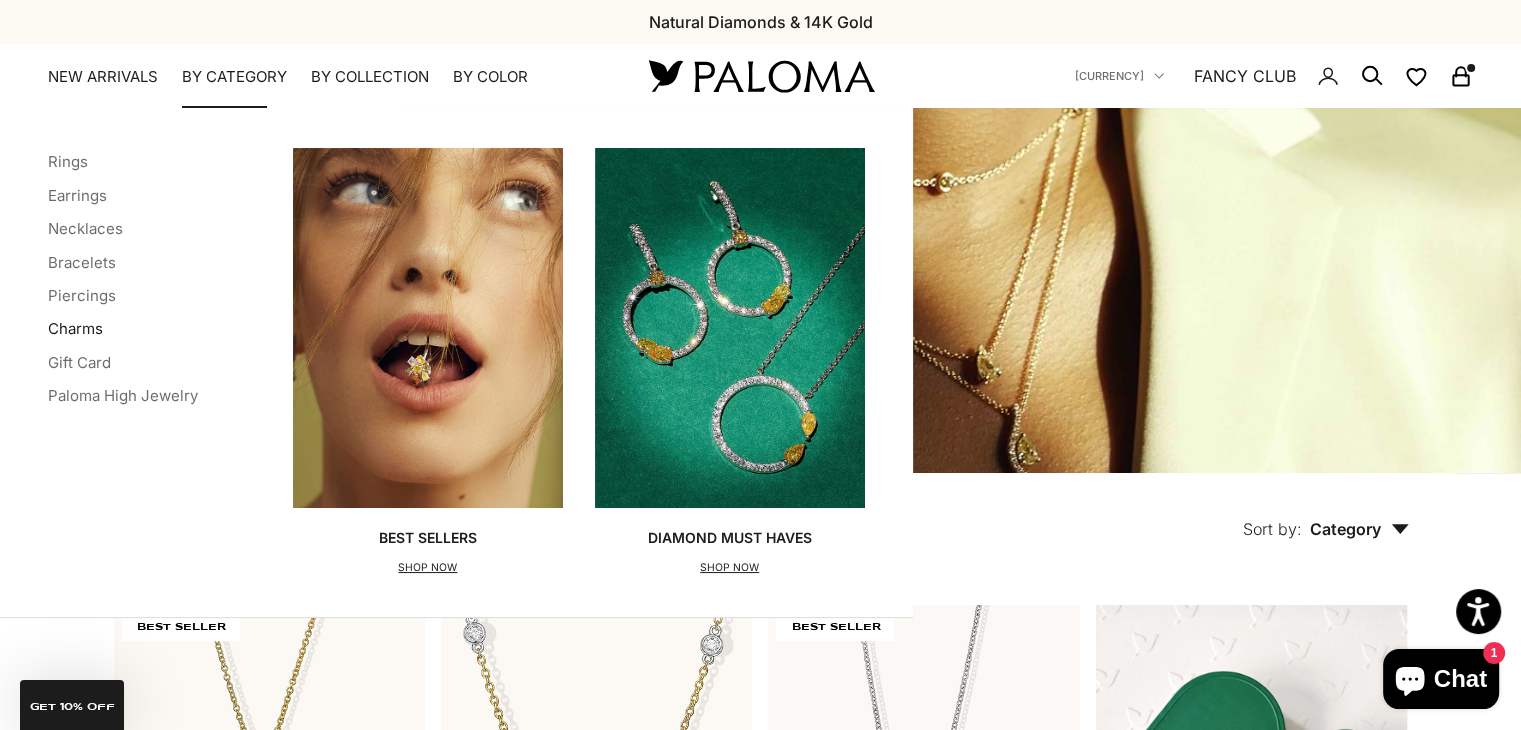 click on "Charms" at bounding box center (75, 328) 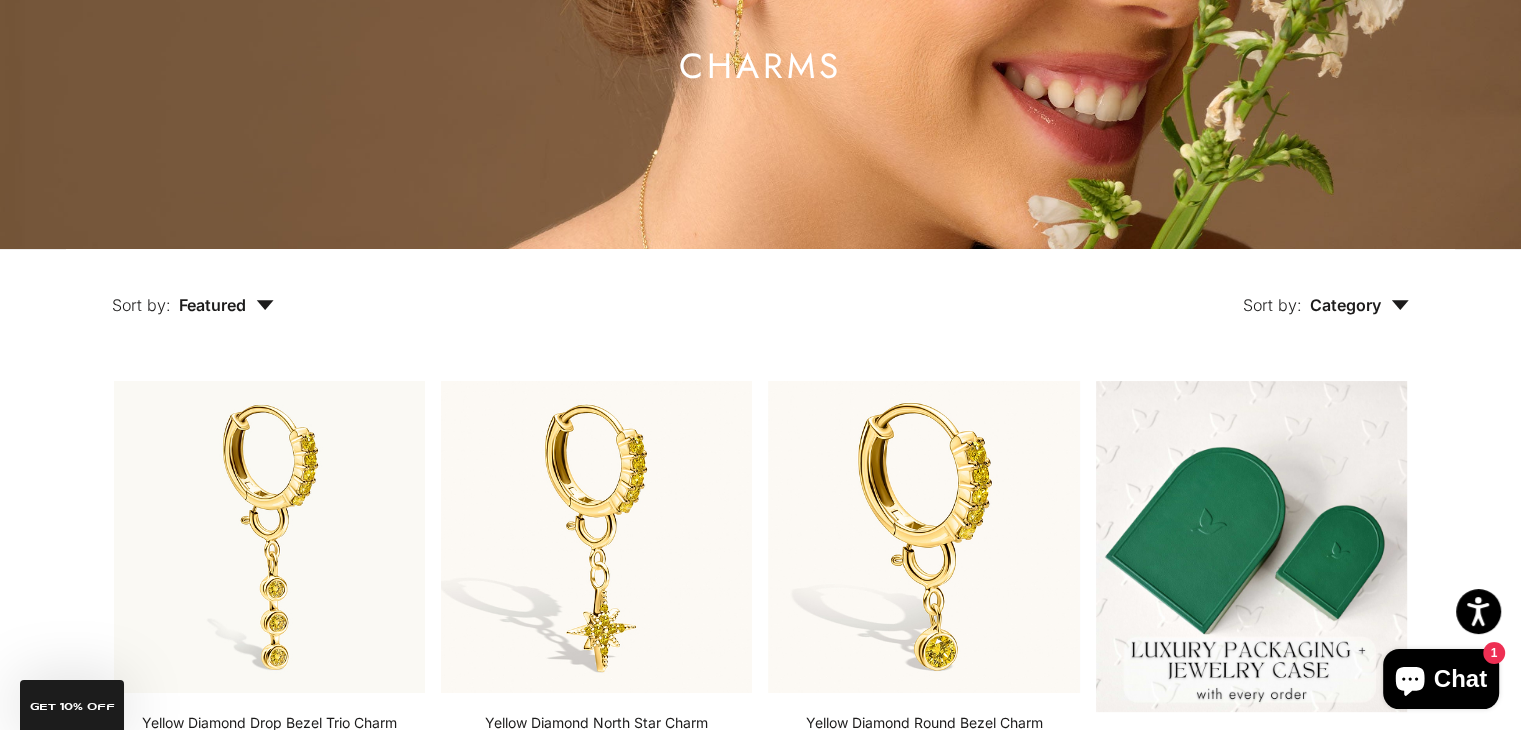 scroll, scrollTop: 0, scrollLeft: 0, axis: both 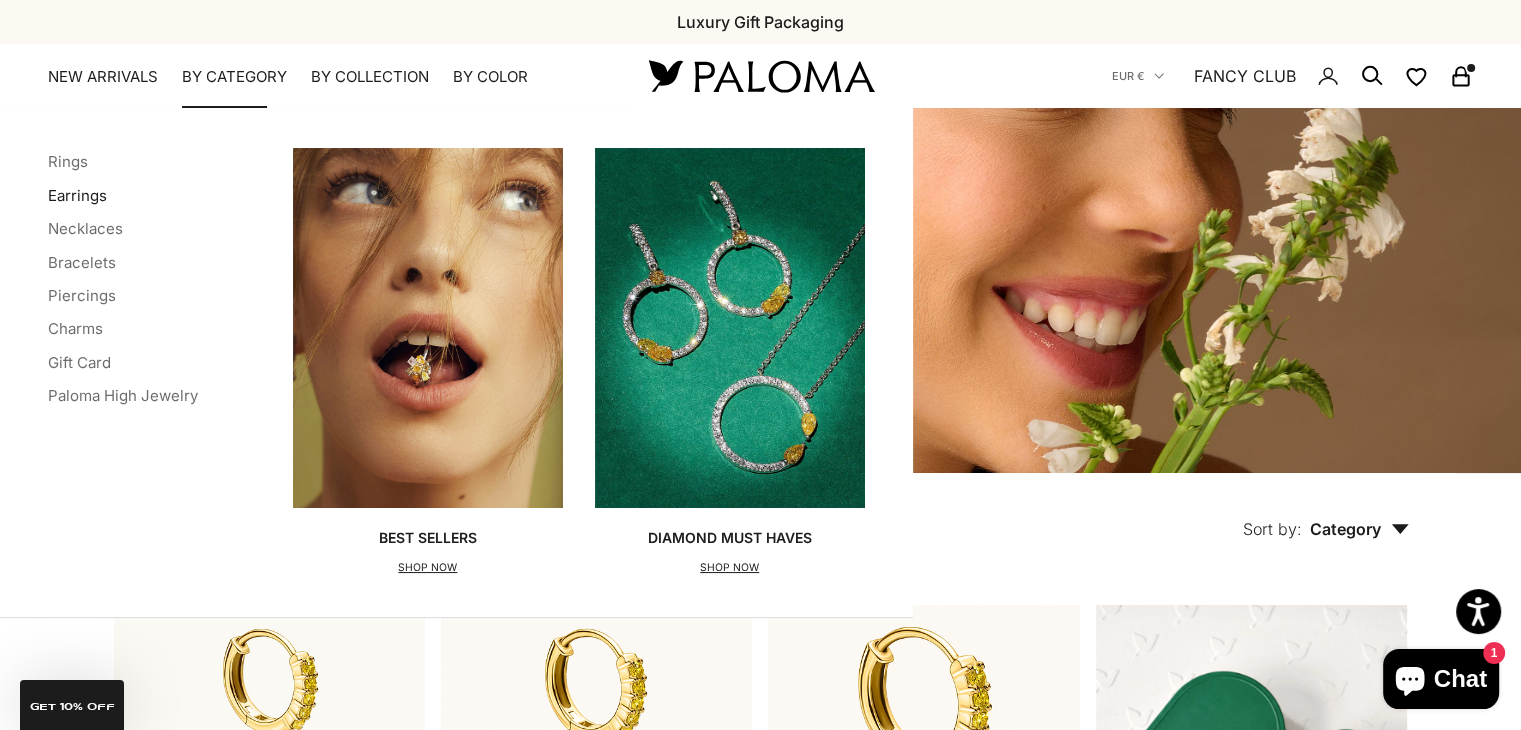 click on "Earrings" at bounding box center [77, 195] 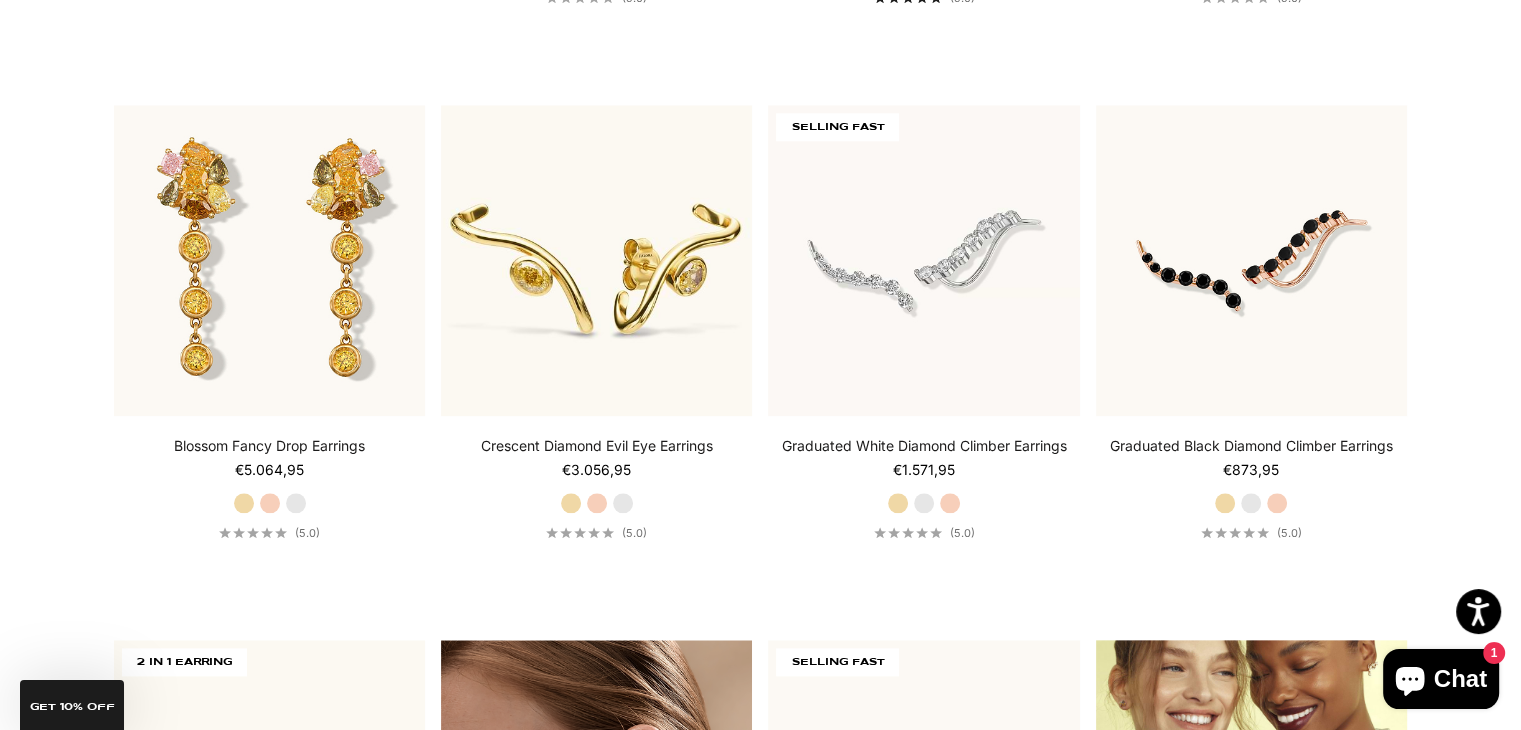 scroll, scrollTop: 2112, scrollLeft: 0, axis: vertical 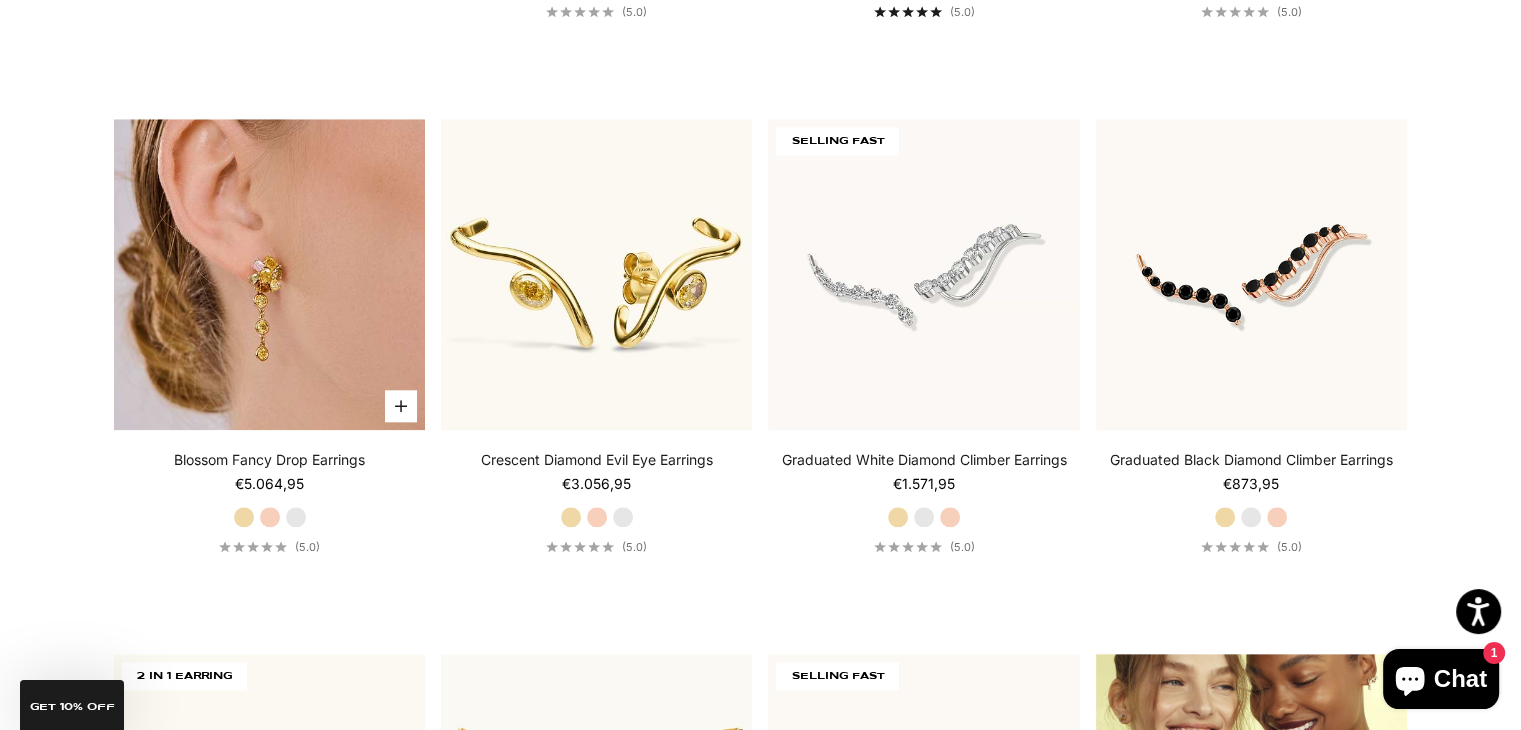 click at bounding box center (269, 274) 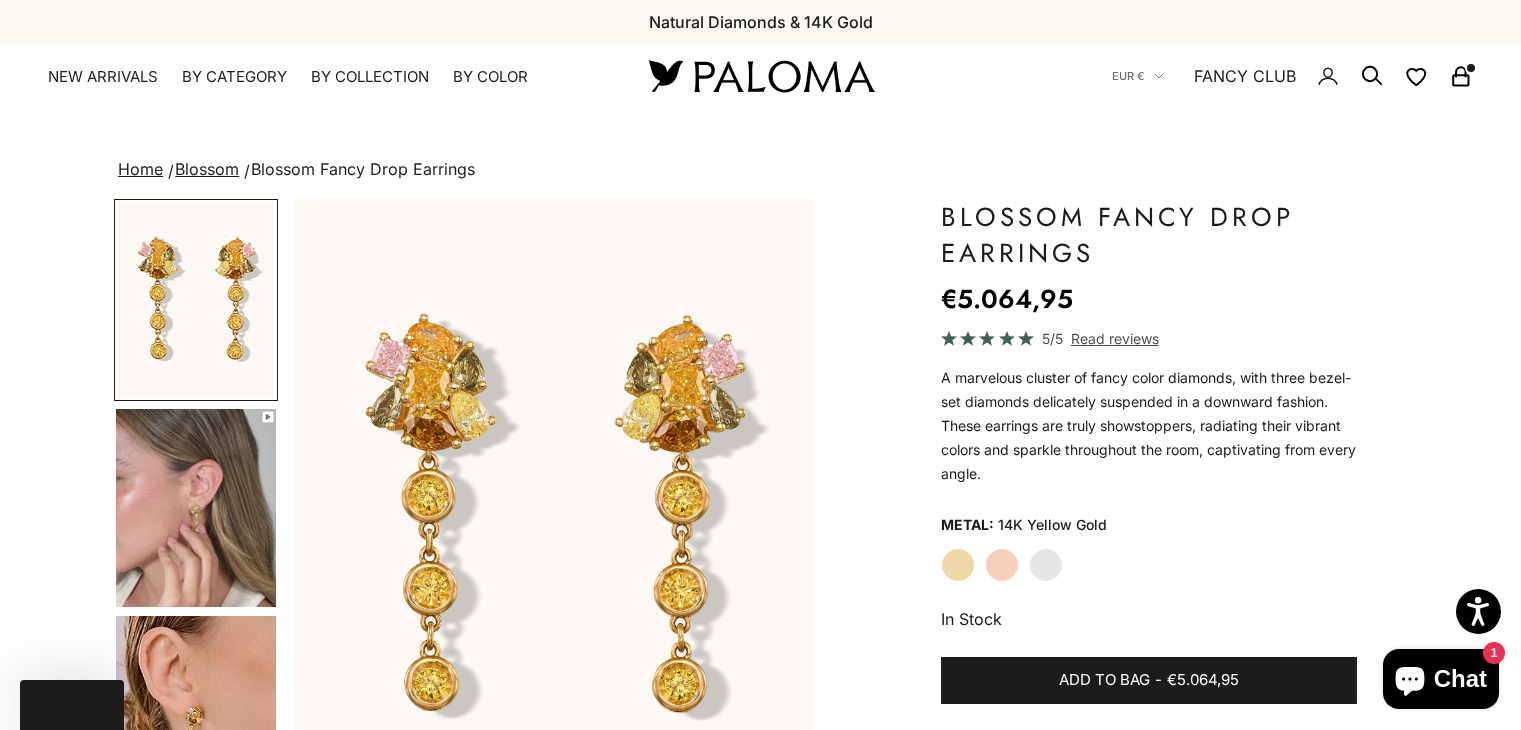 scroll, scrollTop: 0, scrollLeft: 0, axis: both 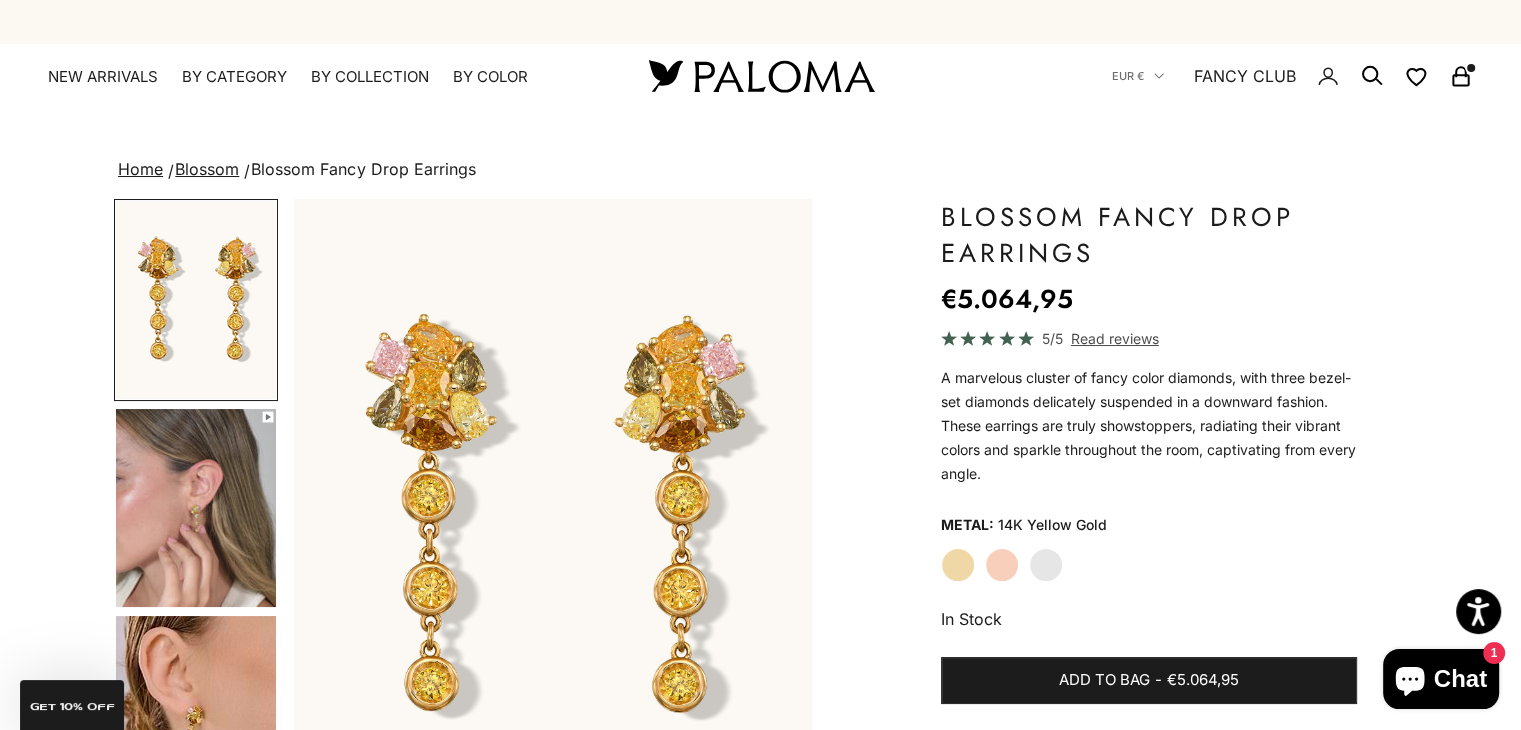 click at bounding box center (196, 508) 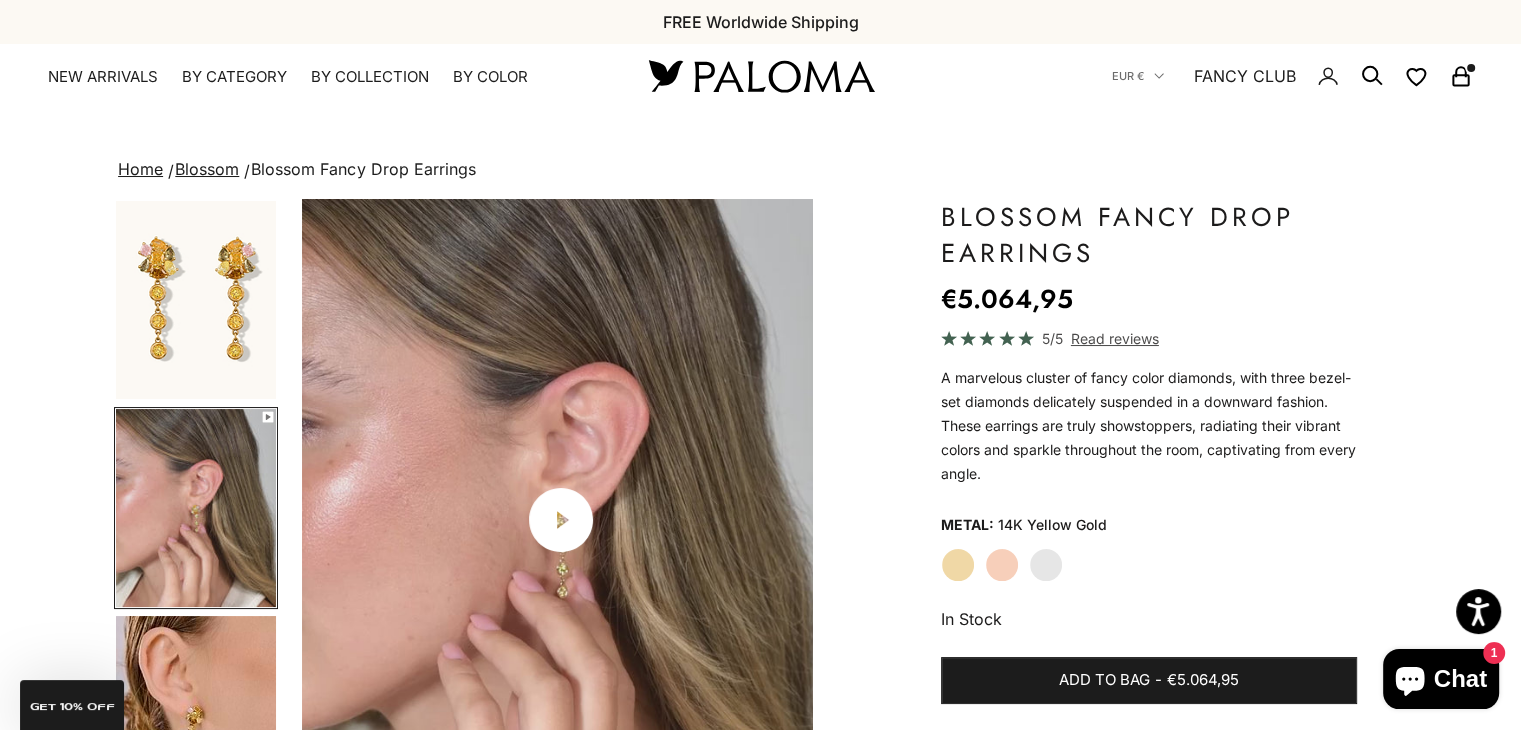 scroll, scrollTop: 0, scrollLeft: 543, axis: horizontal 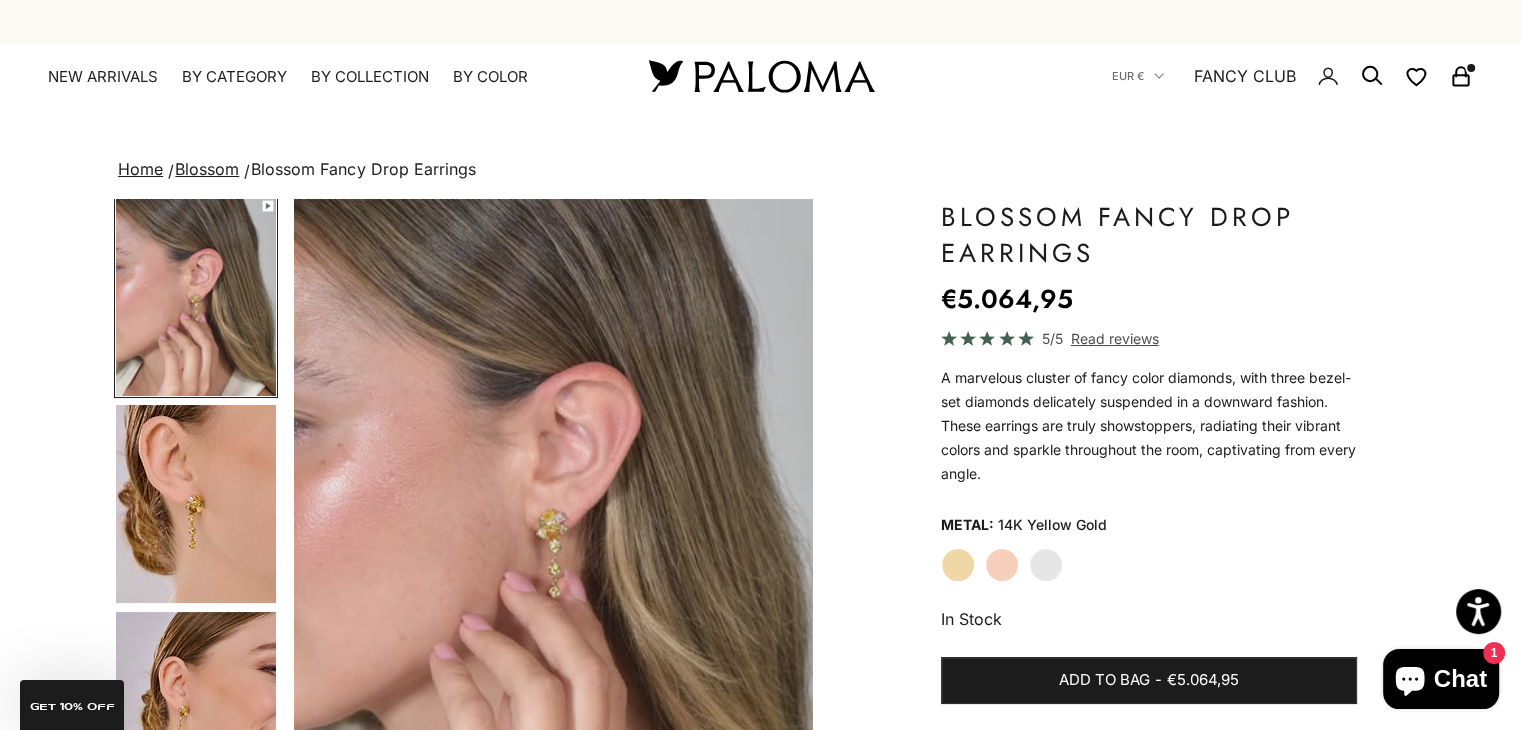 click at bounding box center [196, 504] 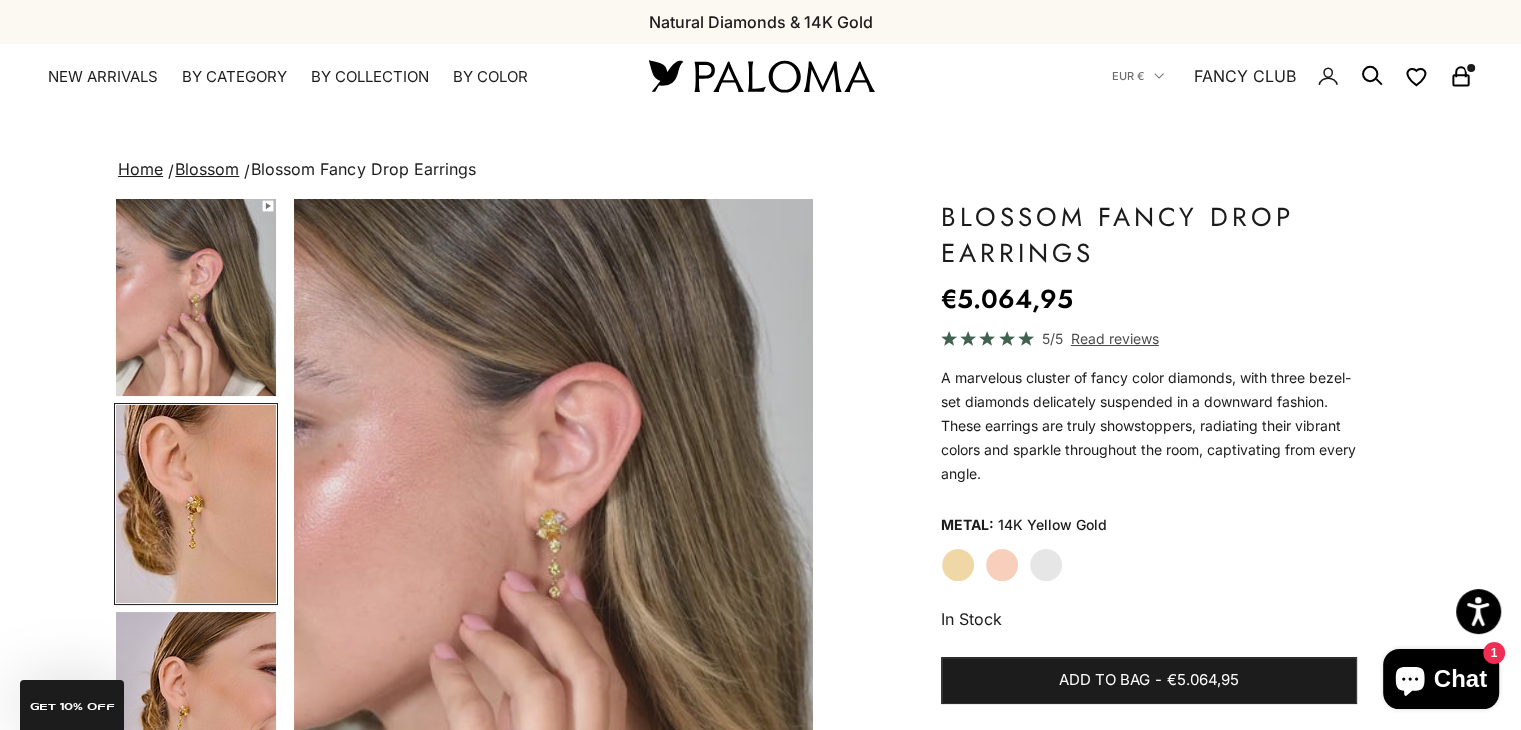 scroll, scrollTop: 197, scrollLeft: 0, axis: vertical 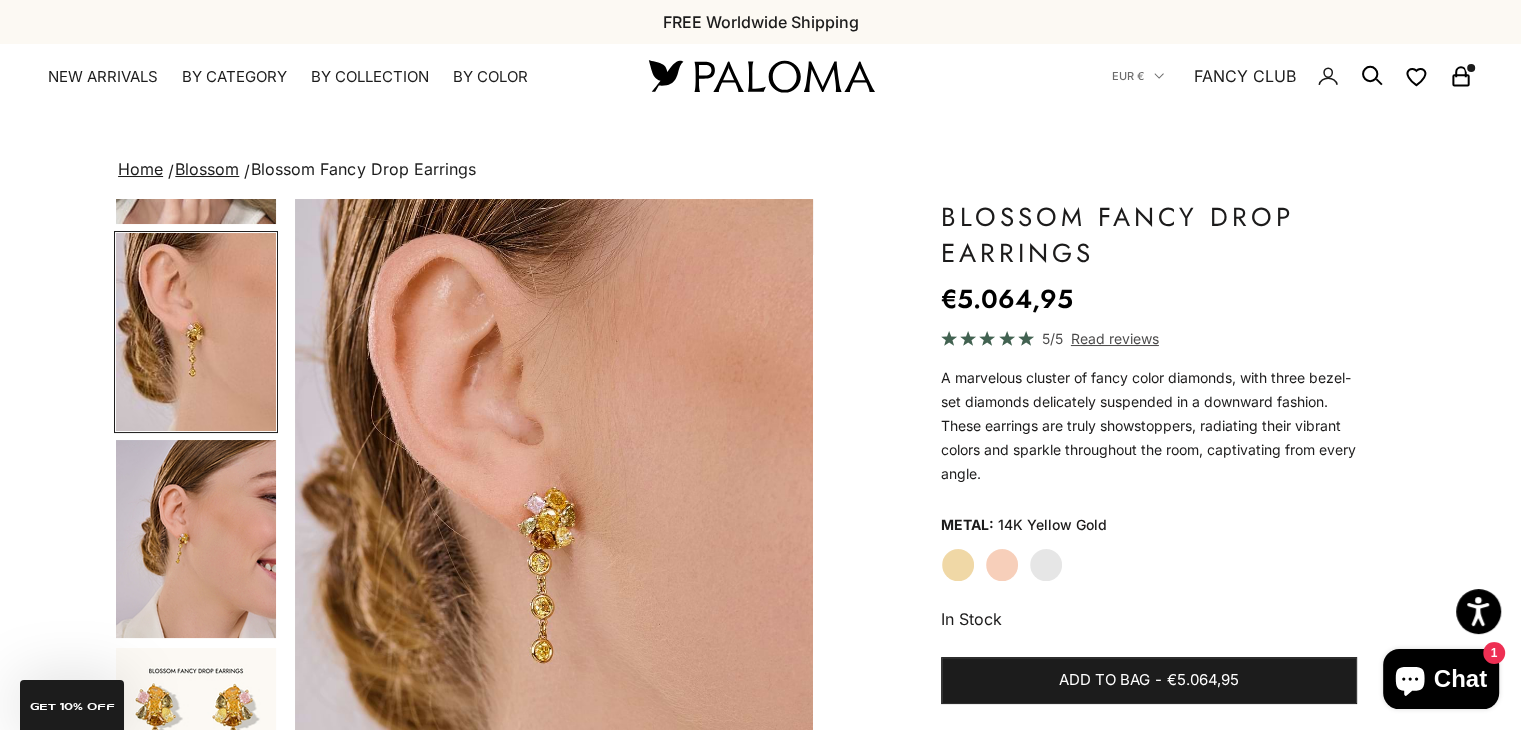 click at bounding box center [196, 539] 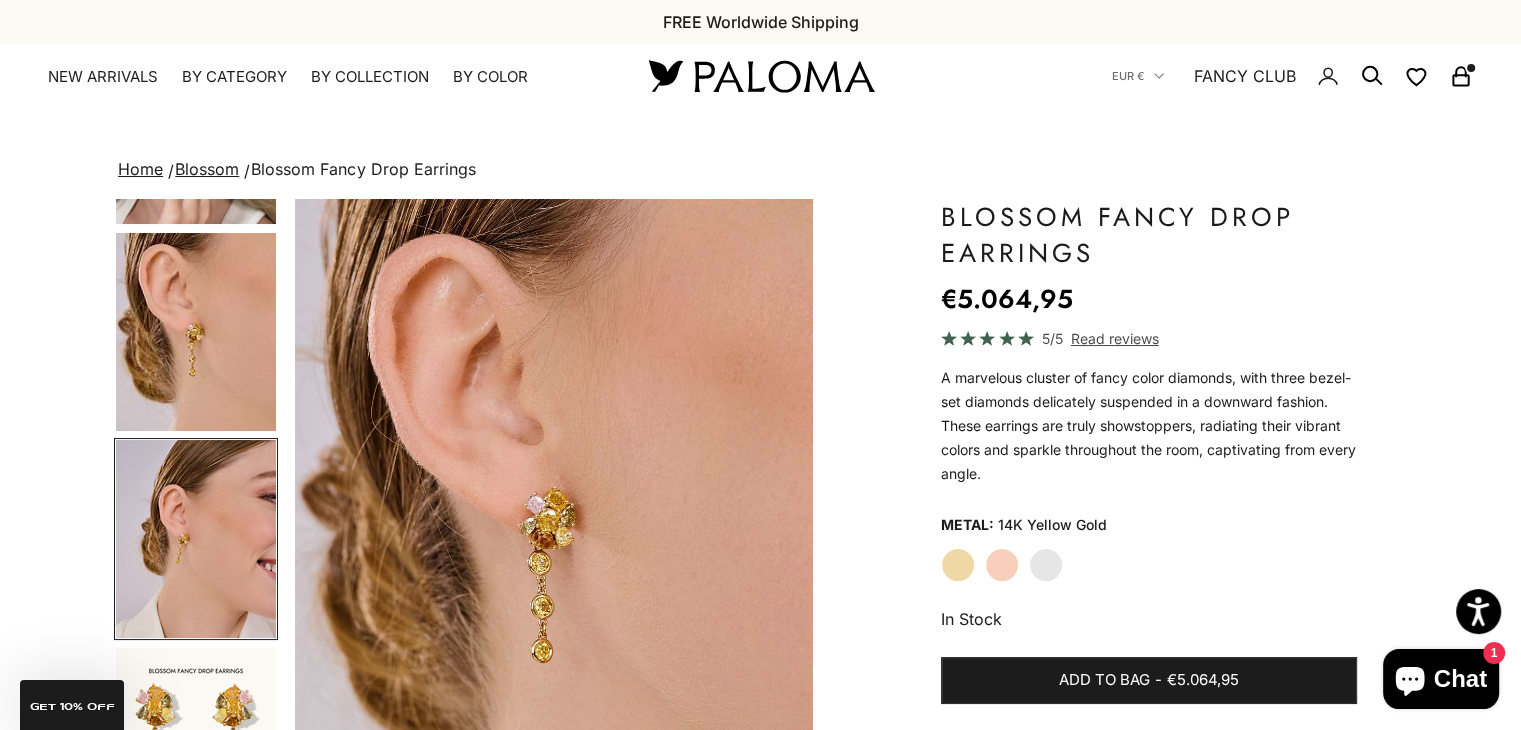 scroll, scrollTop: 404, scrollLeft: 0, axis: vertical 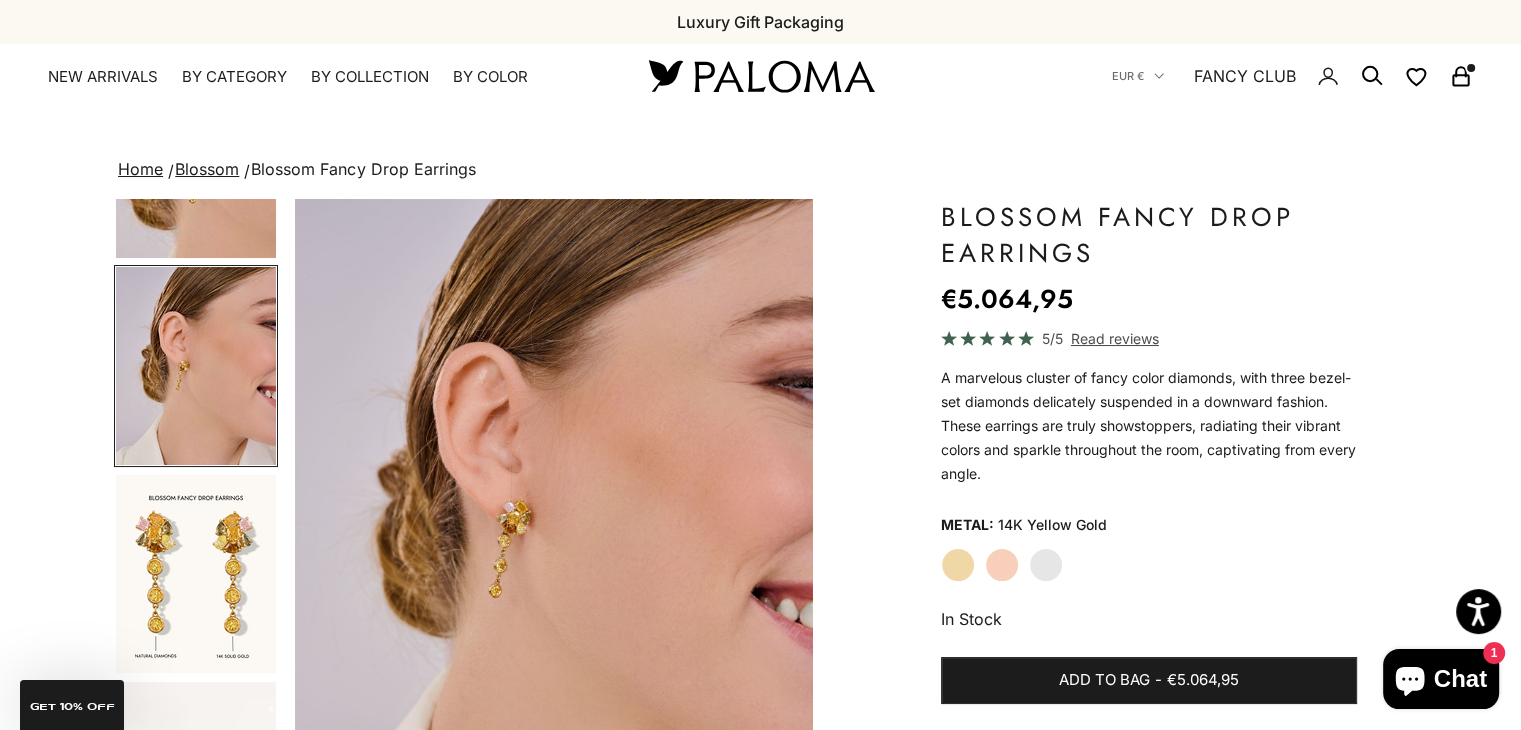 click at bounding box center (196, 574) 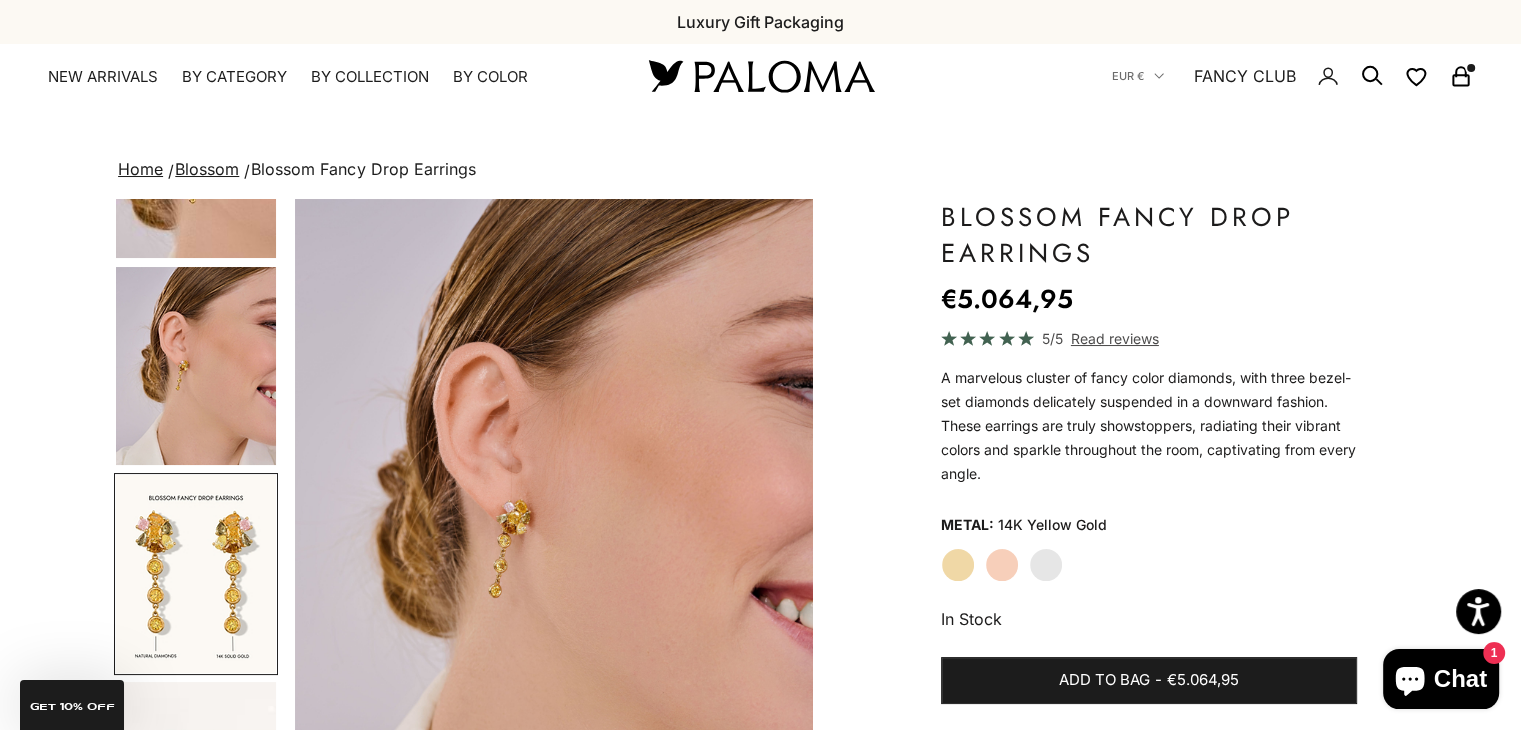 scroll, scrollTop: 612, scrollLeft: 0, axis: vertical 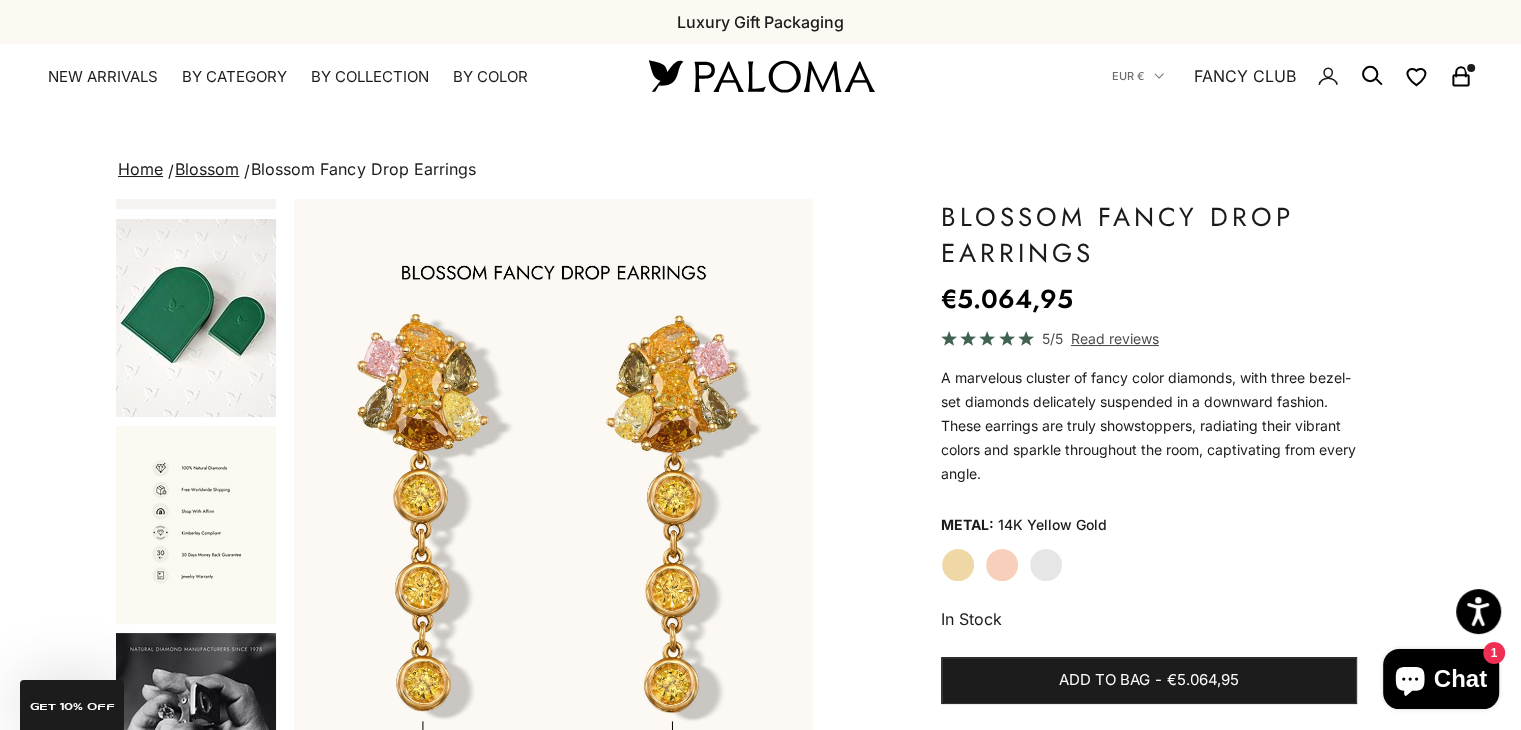 click on "Rose Gold" 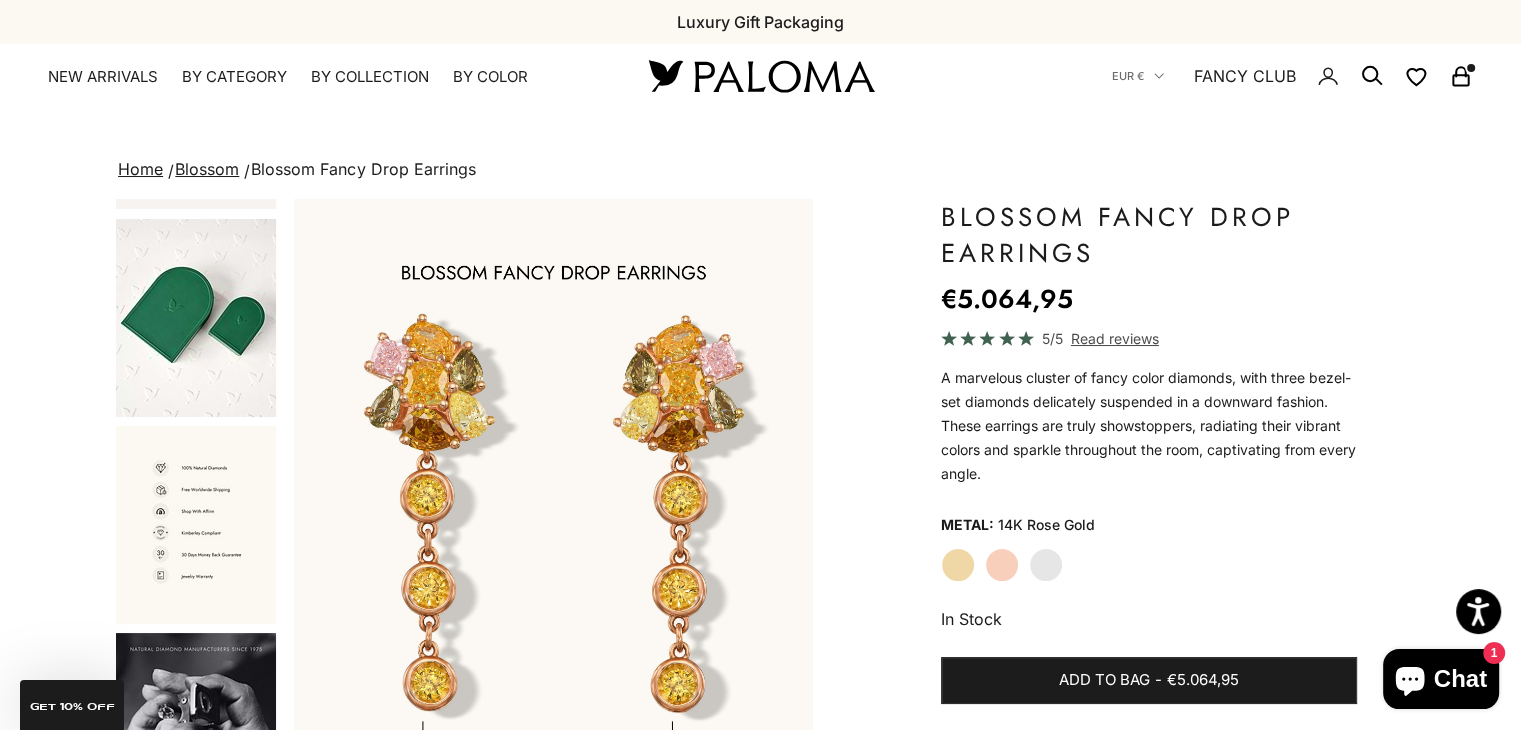 scroll, scrollTop: 0, scrollLeft: 0, axis: both 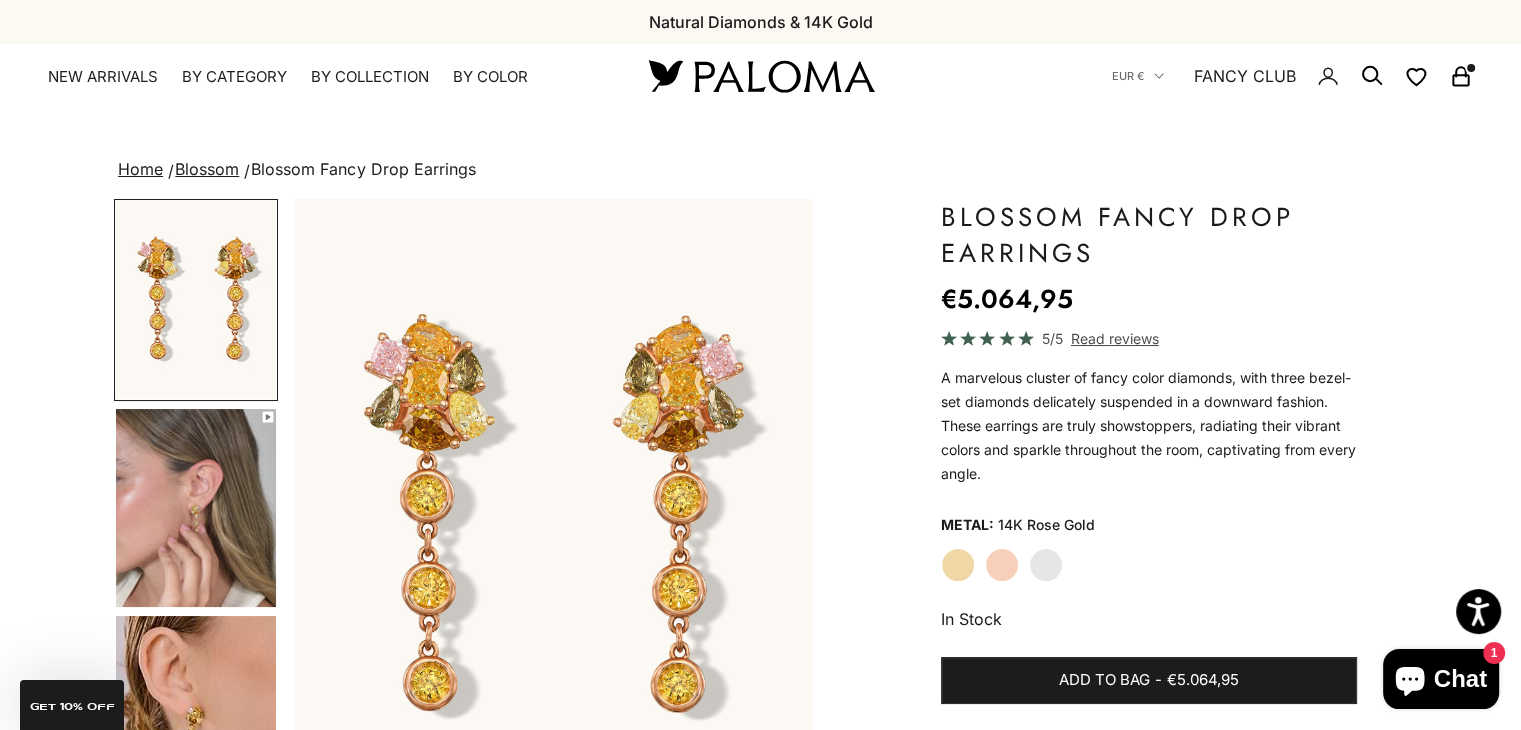 click on "White Gold" 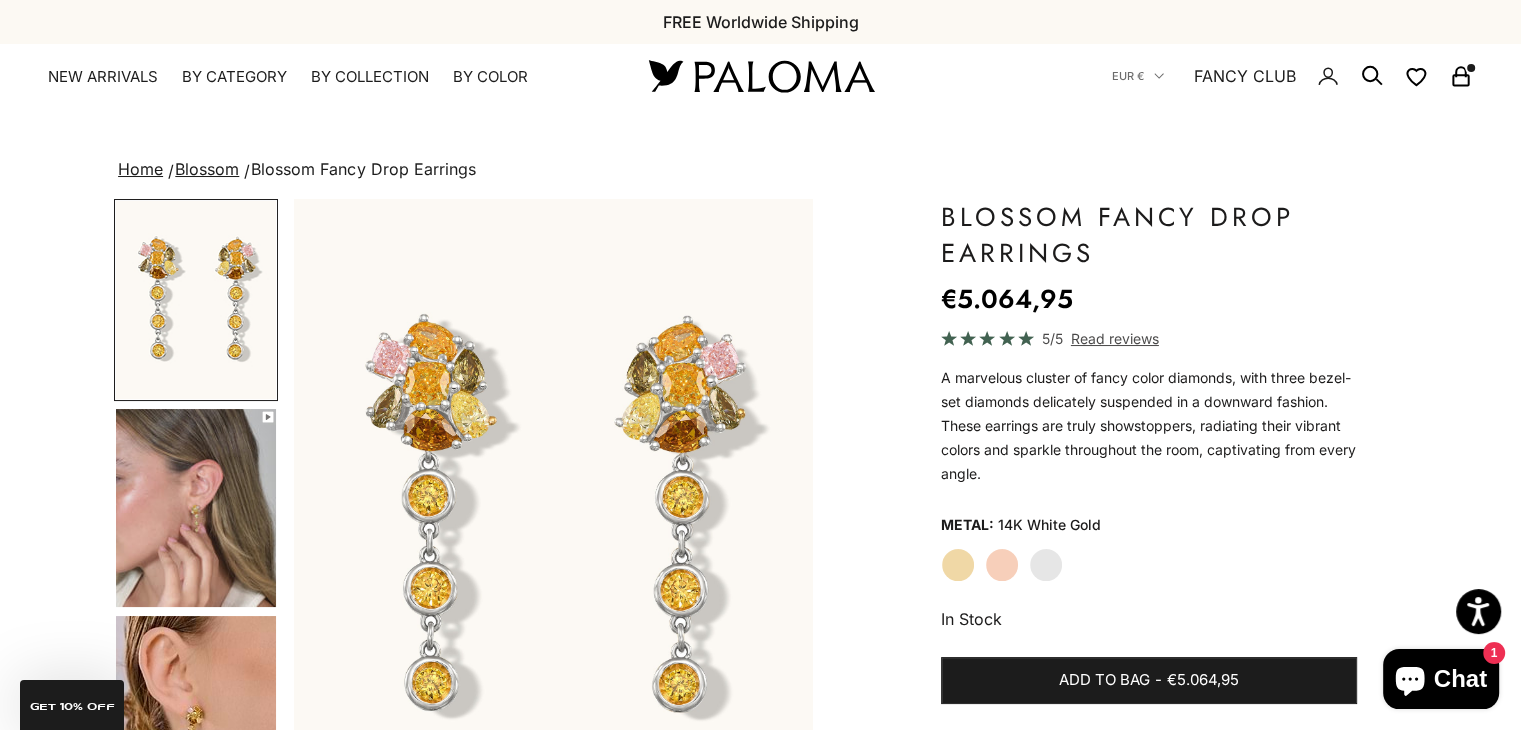 click on "Yellow Gold" 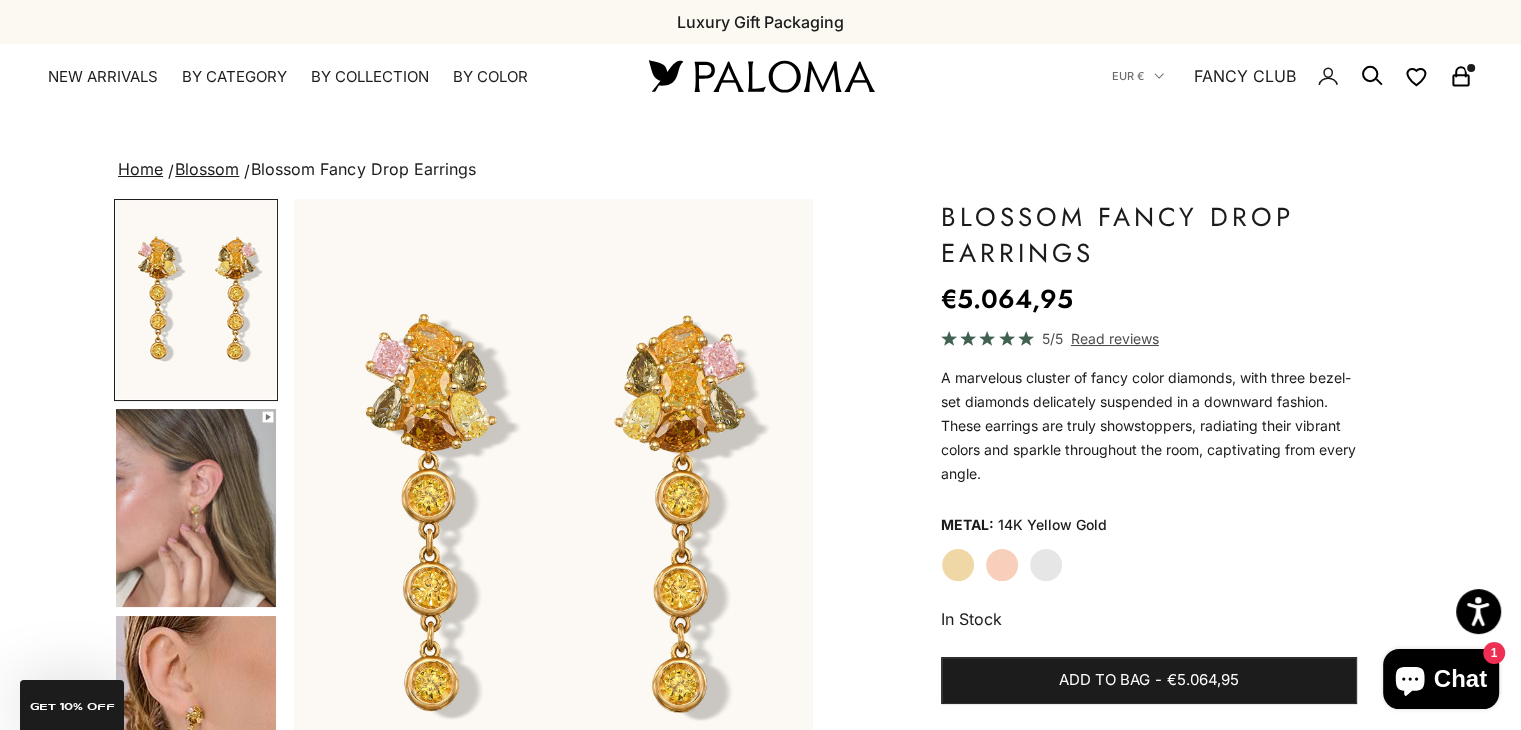 scroll, scrollTop: 140, scrollLeft: 0, axis: vertical 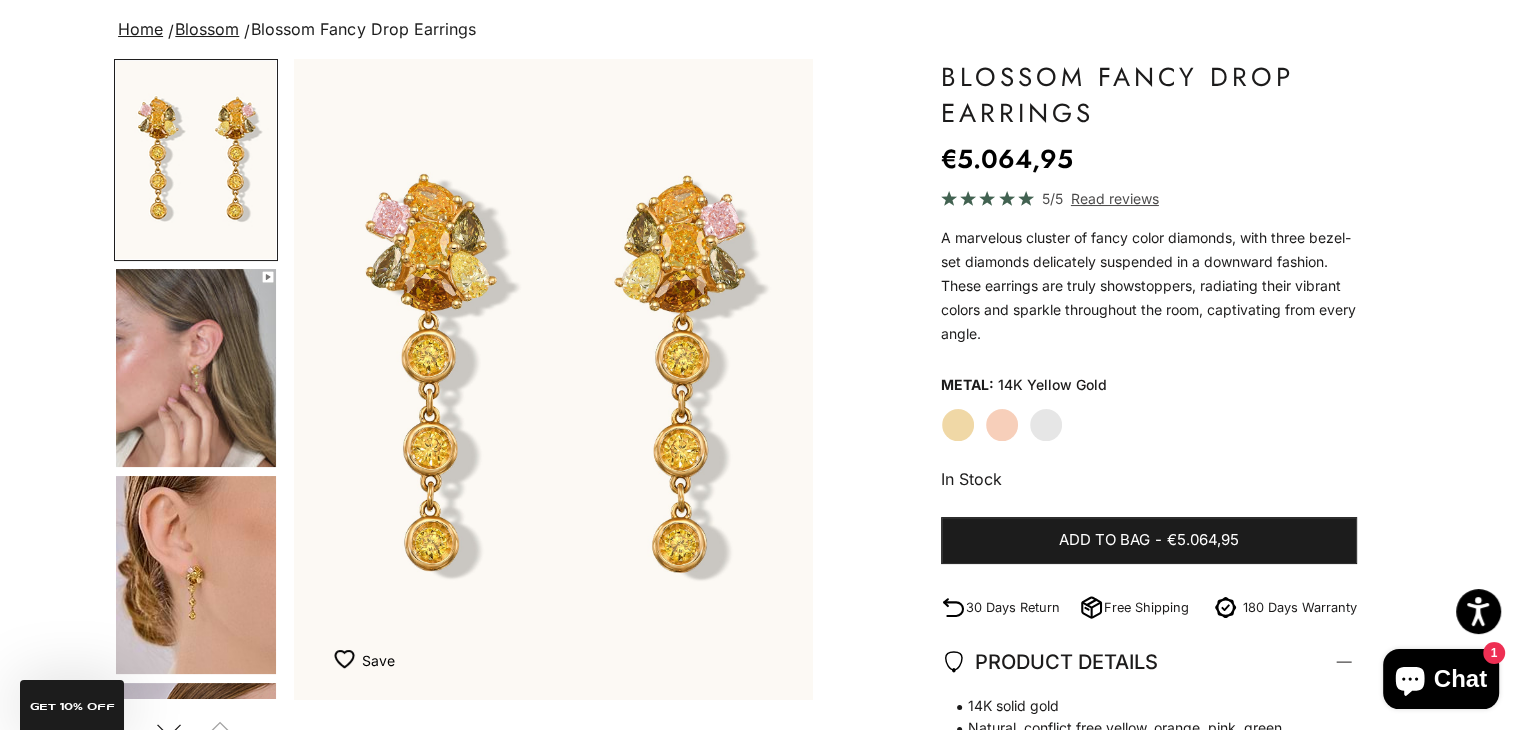 click at bounding box center [196, 368] 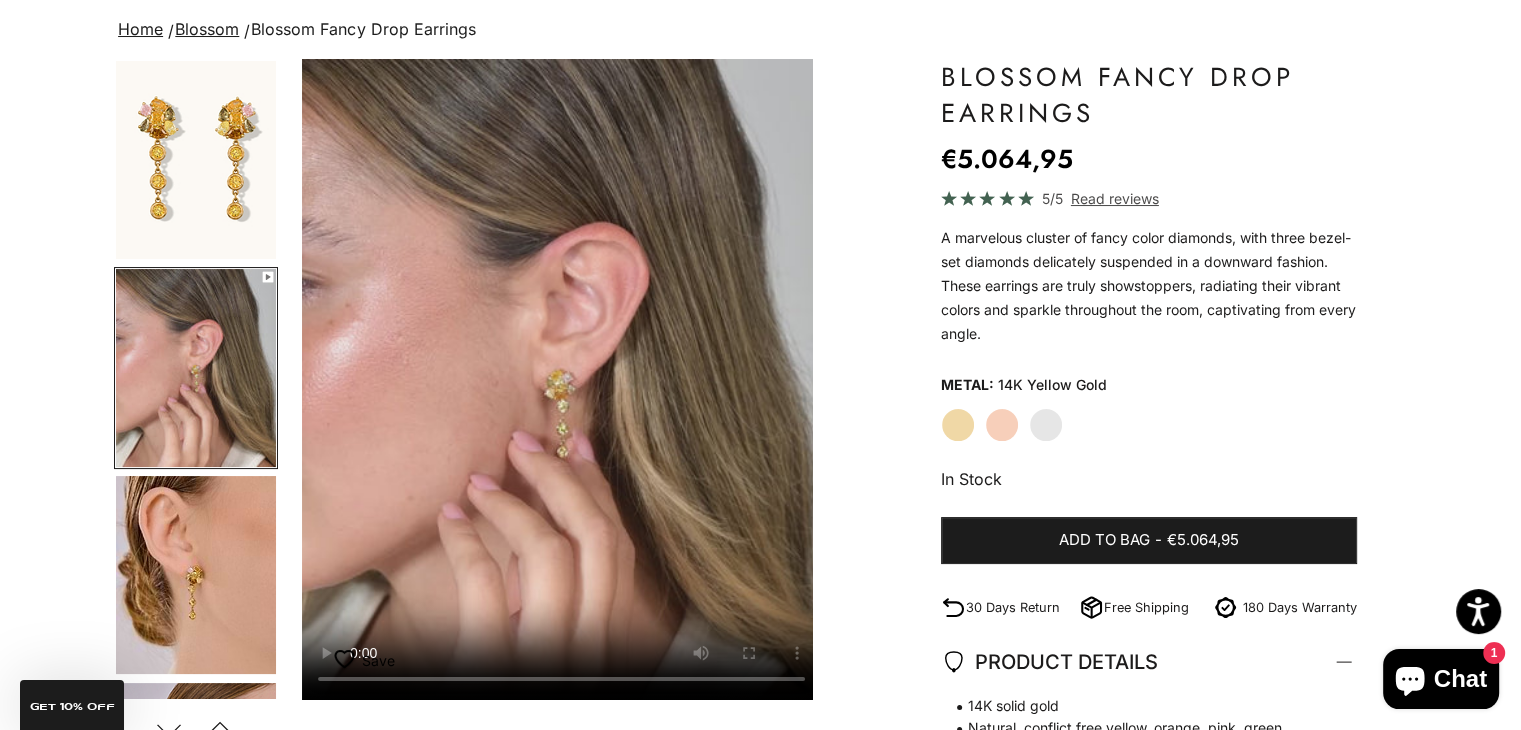 scroll, scrollTop: 0, scrollLeft: 543, axis: horizontal 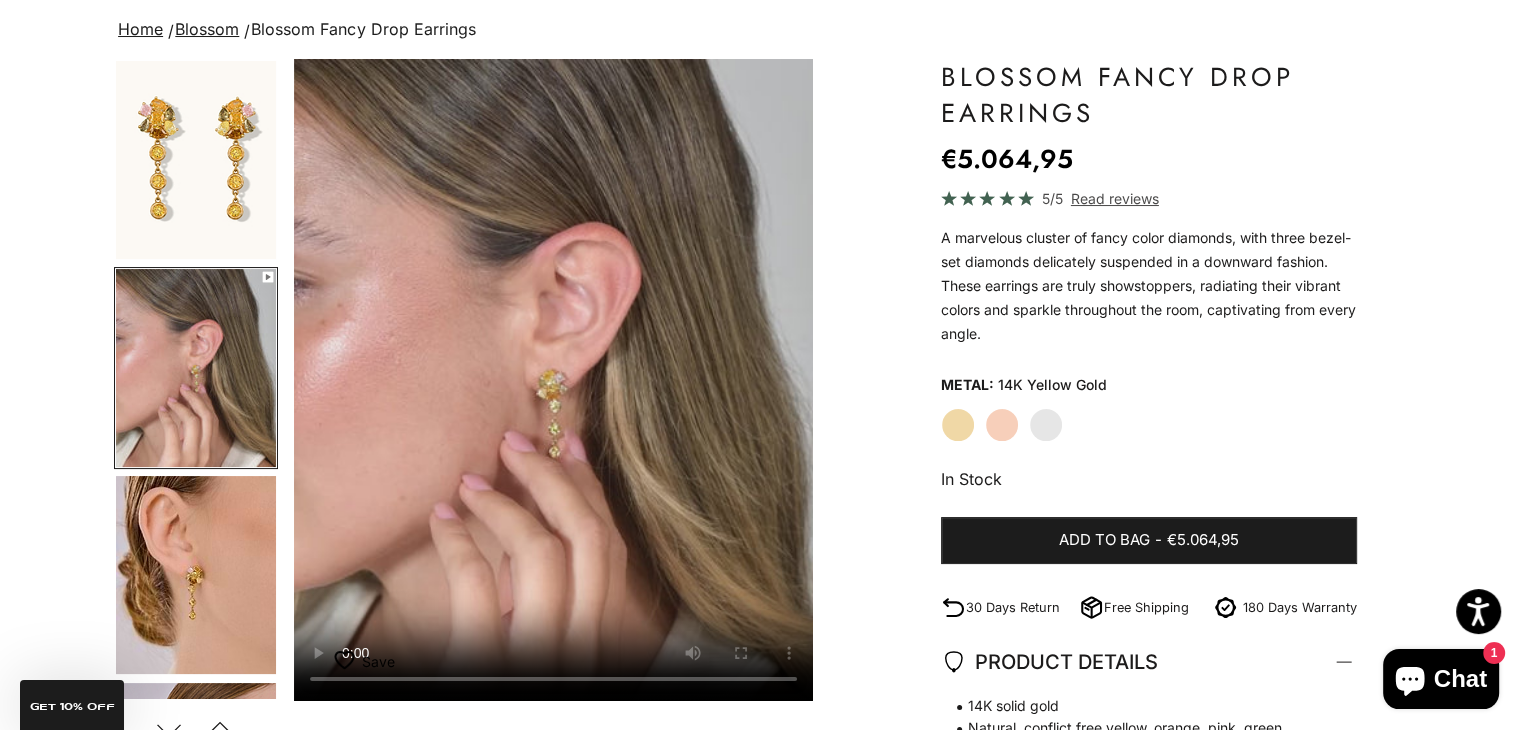 click at bounding box center (196, 575) 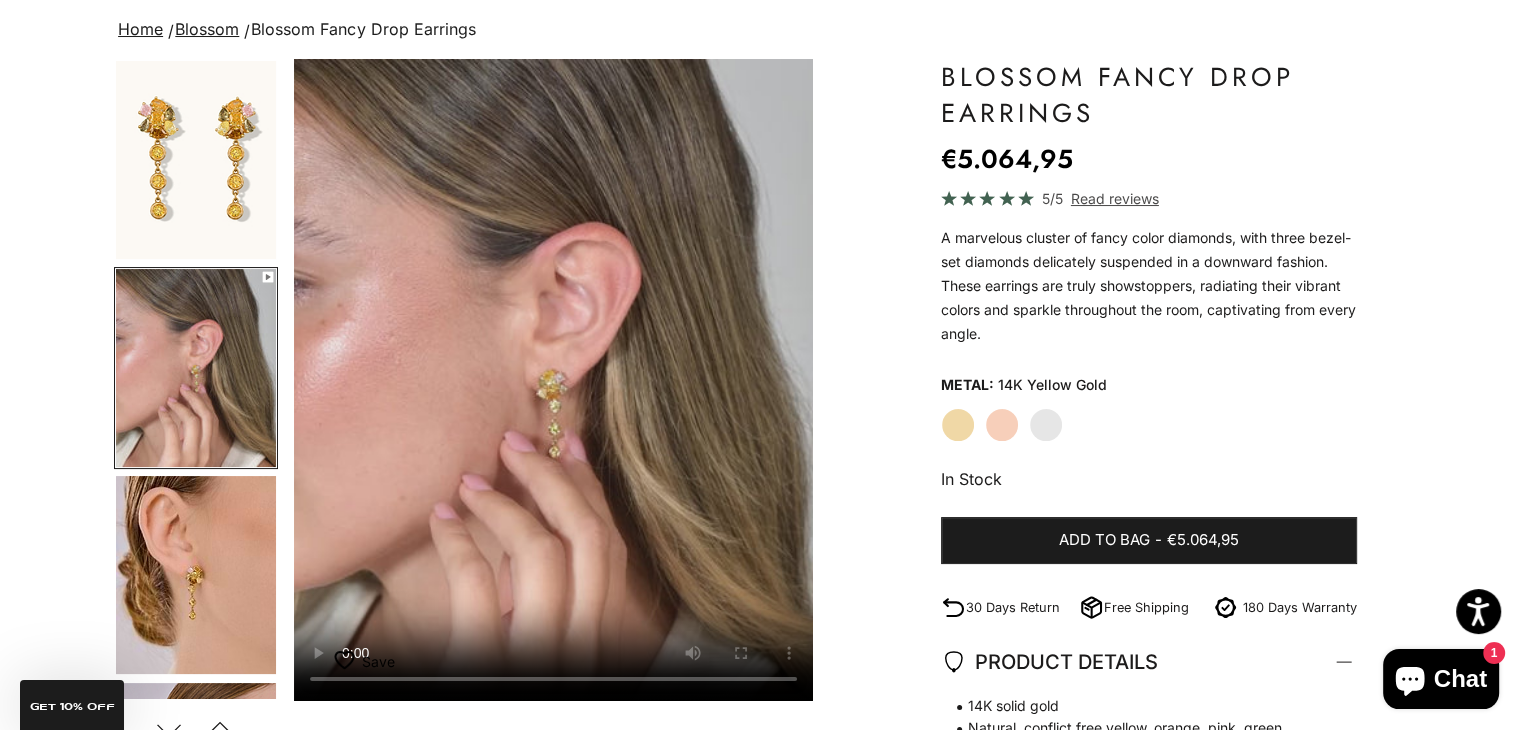 scroll, scrollTop: 160, scrollLeft: 0, axis: vertical 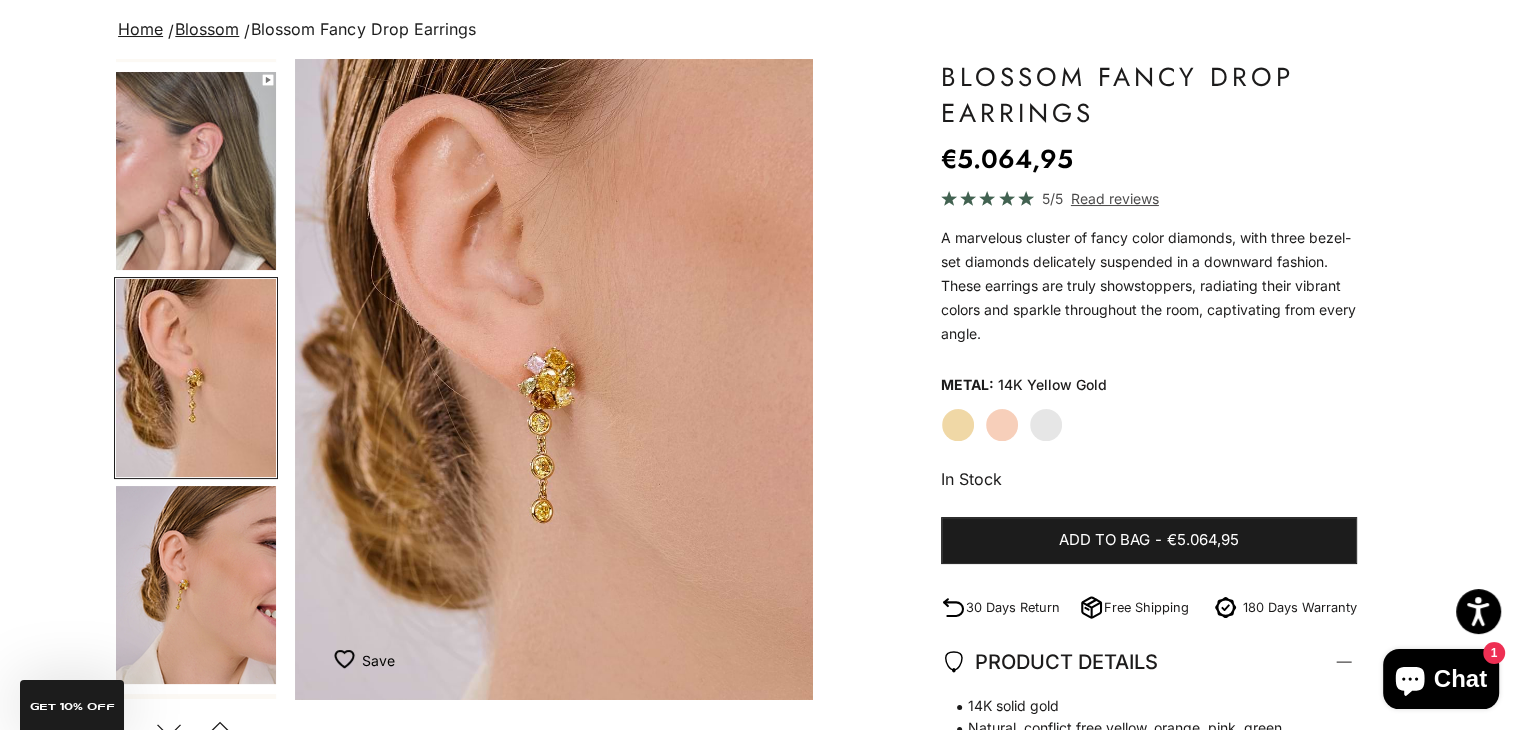 click at bounding box center [196, 171] 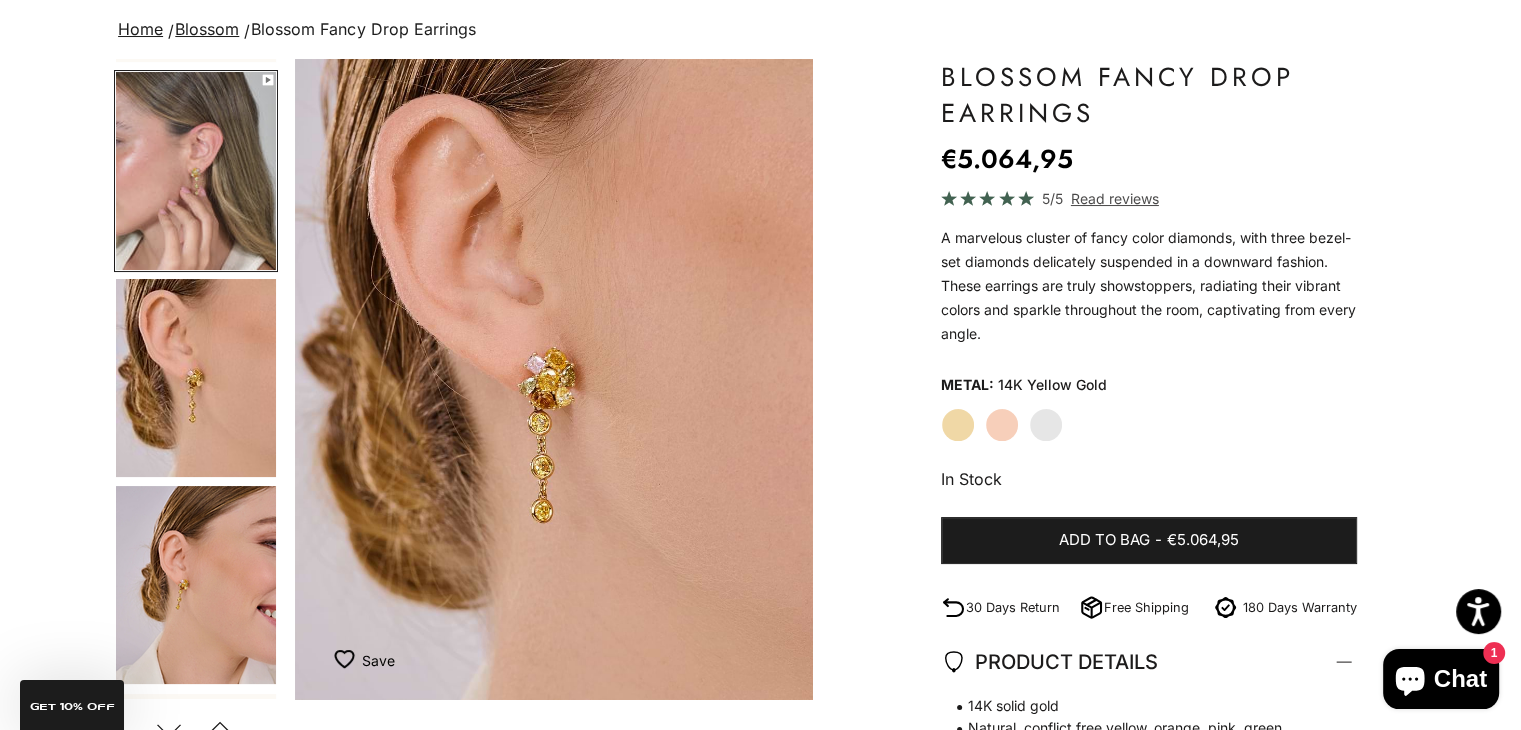 scroll, scrollTop: 2, scrollLeft: 0, axis: vertical 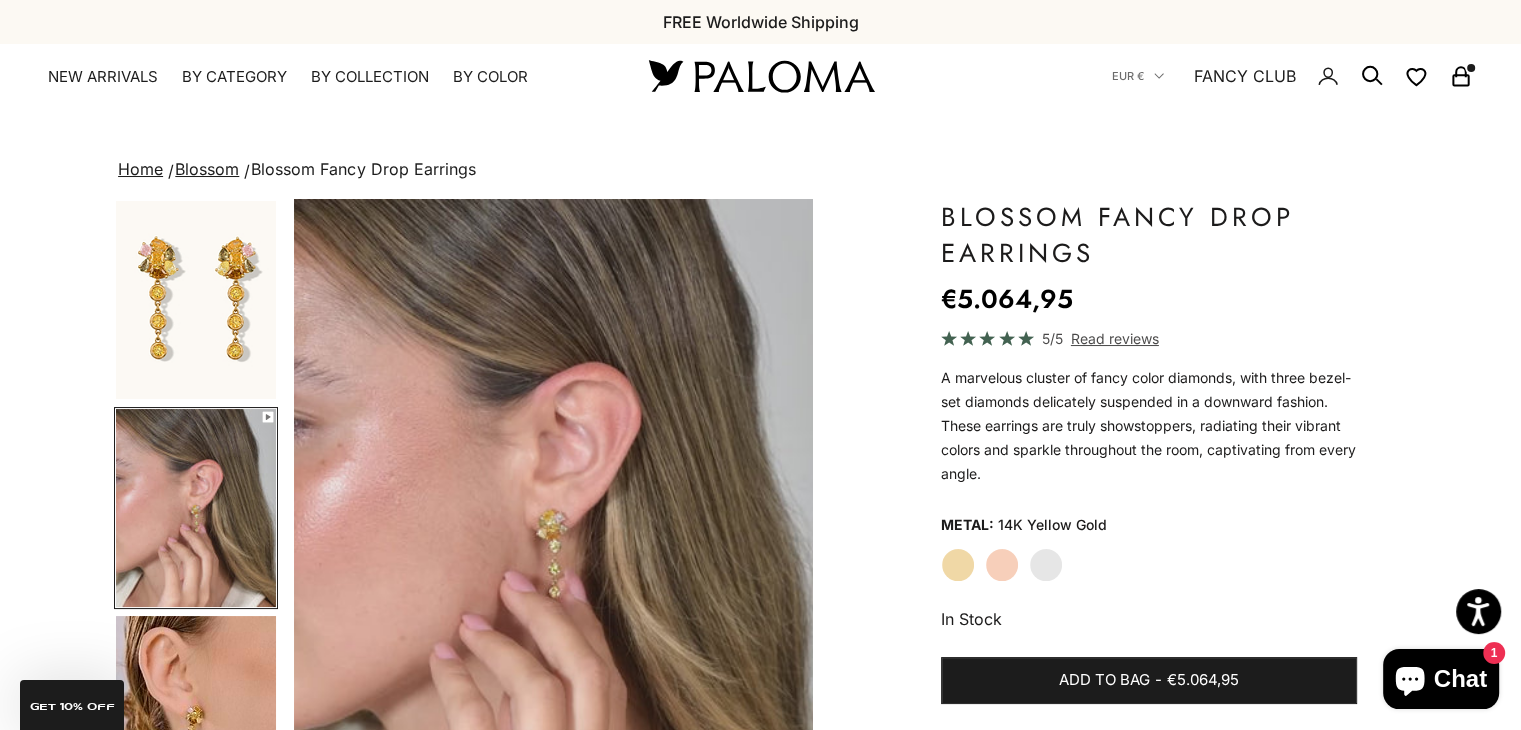 click on "Blossom" at bounding box center [207, 169] 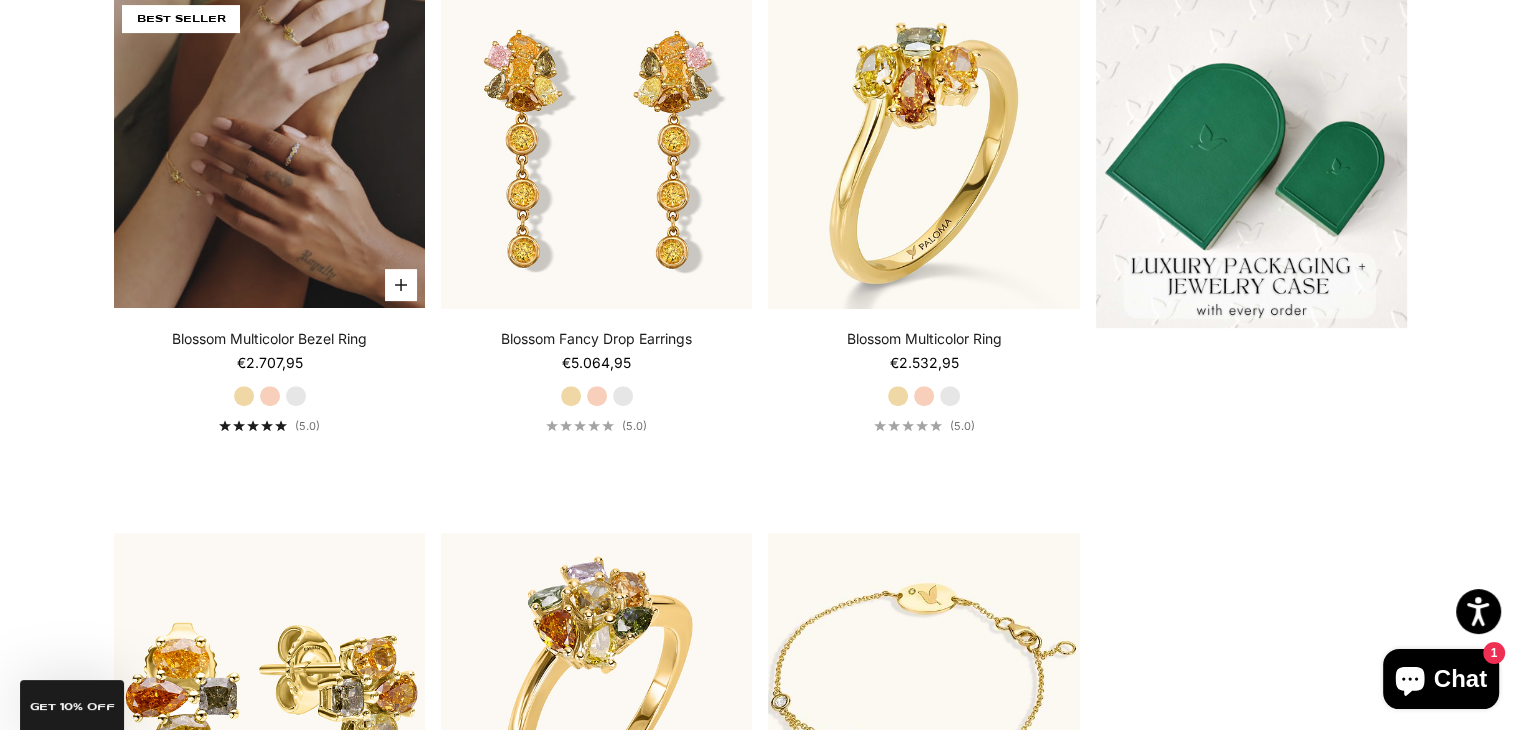 scroll, scrollTop: 560, scrollLeft: 0, axis: vertical 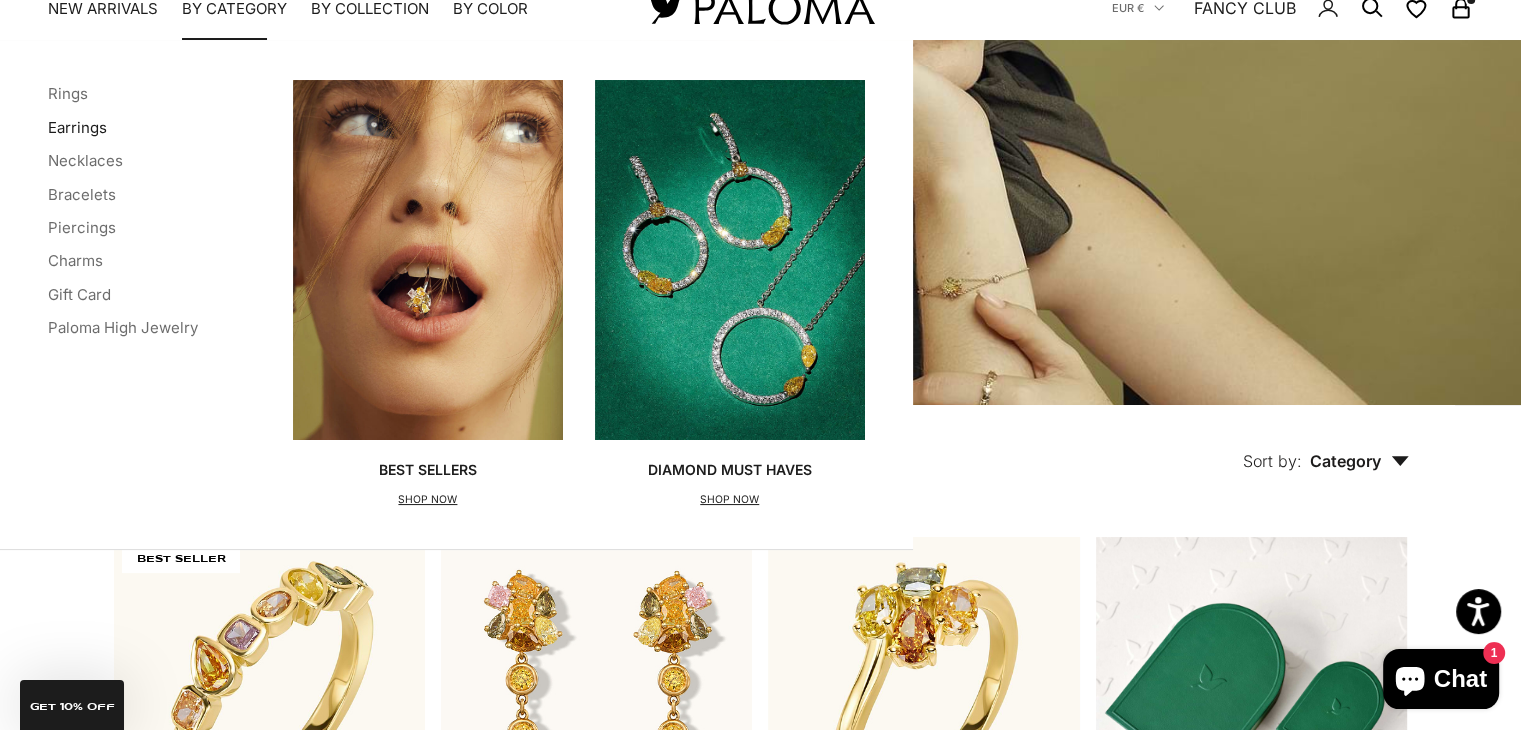 click on "Earrings" at bounding box center [77, 127] 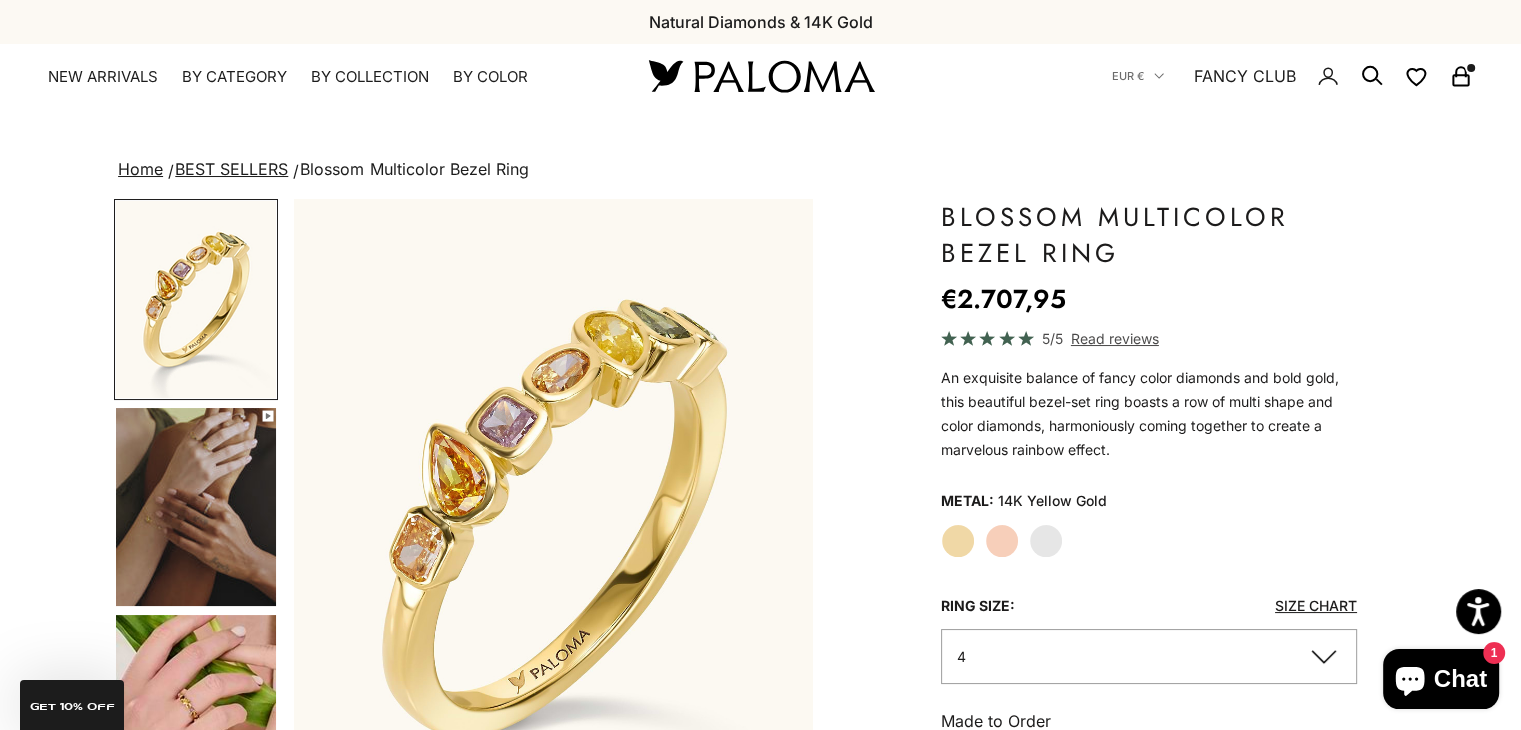 scroll, scrollTop: 99, scrollLeft: 0, axis: vertical 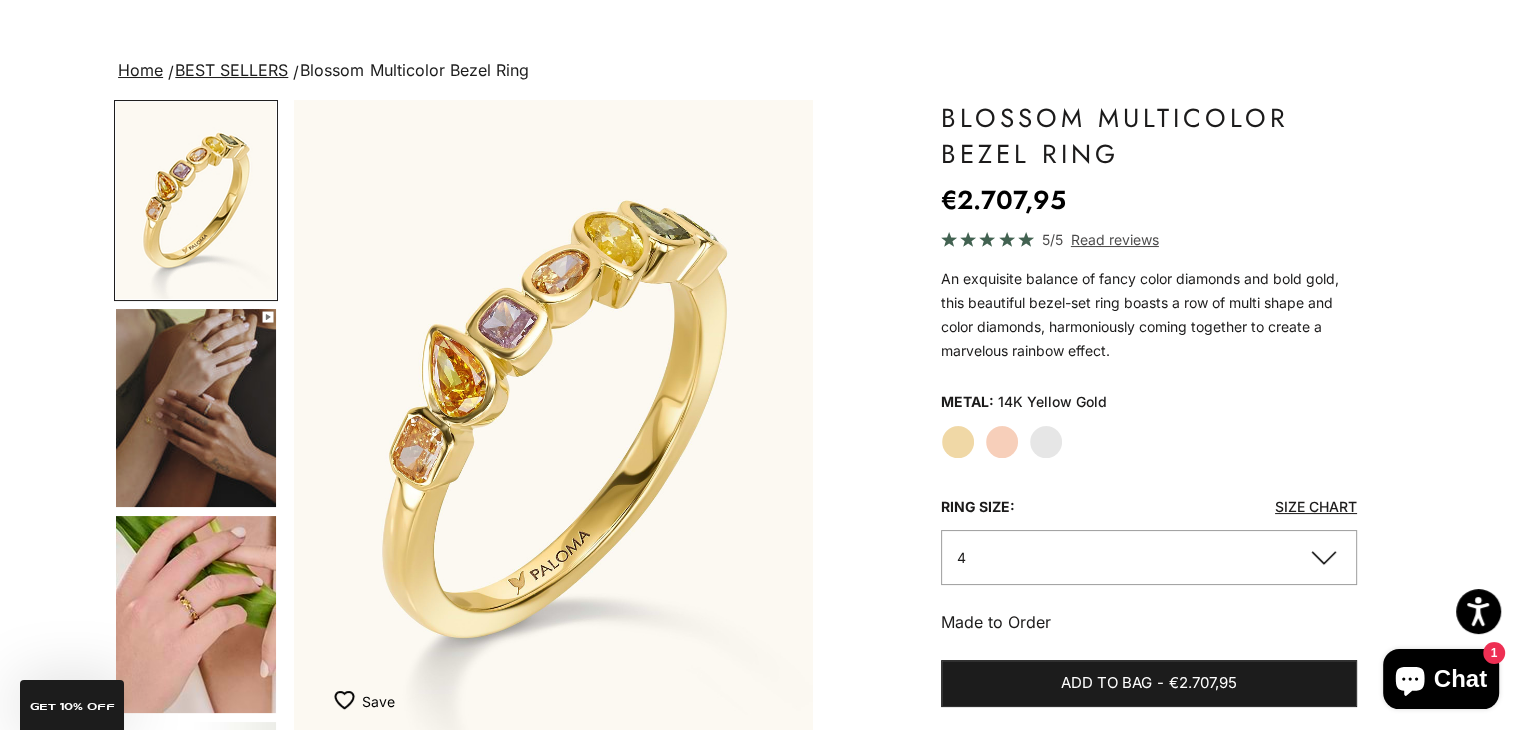click at bounding box center (196, 408) 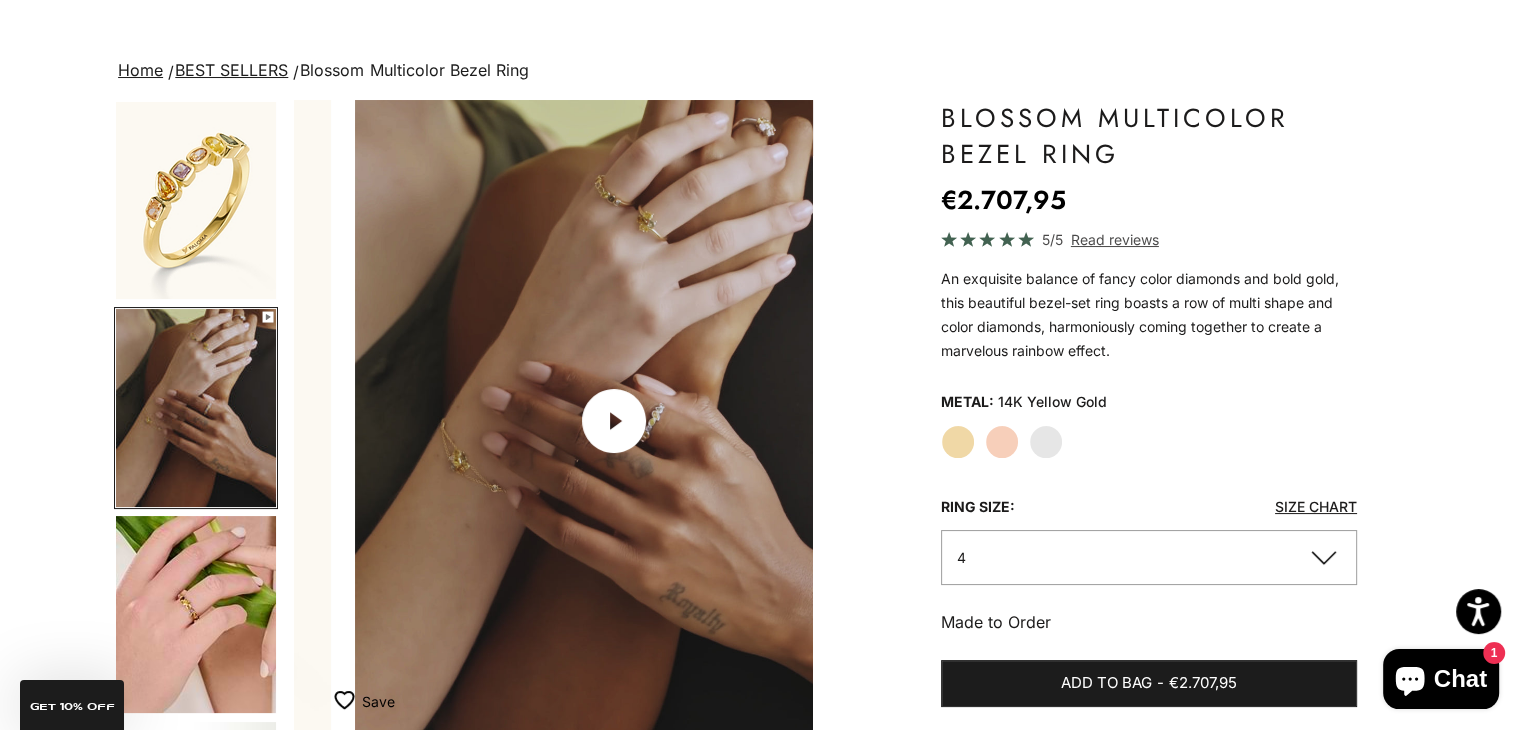 scroll, scrollTop: 0, scrollLeft: 543, axis: horizontal 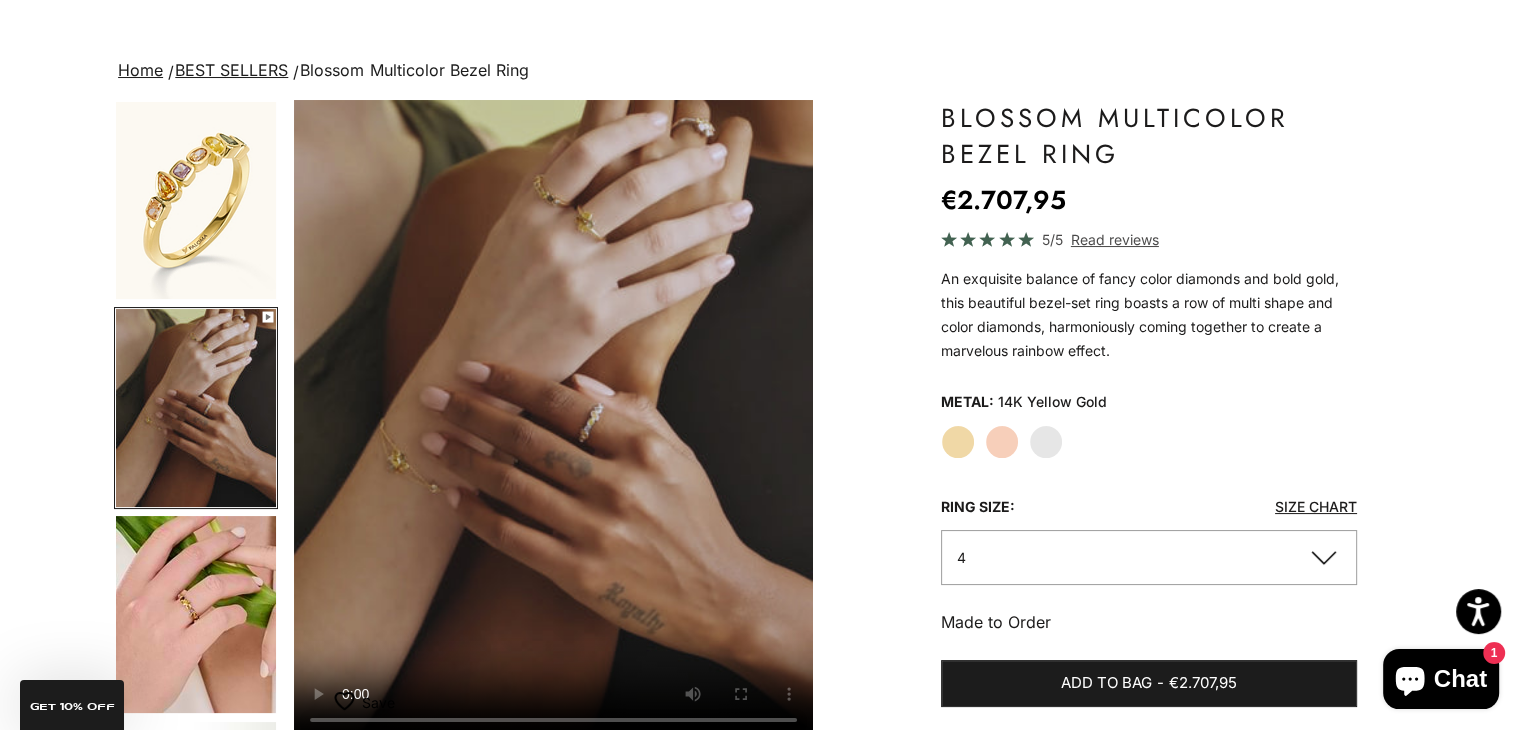 click at bounding box center (196, 614) 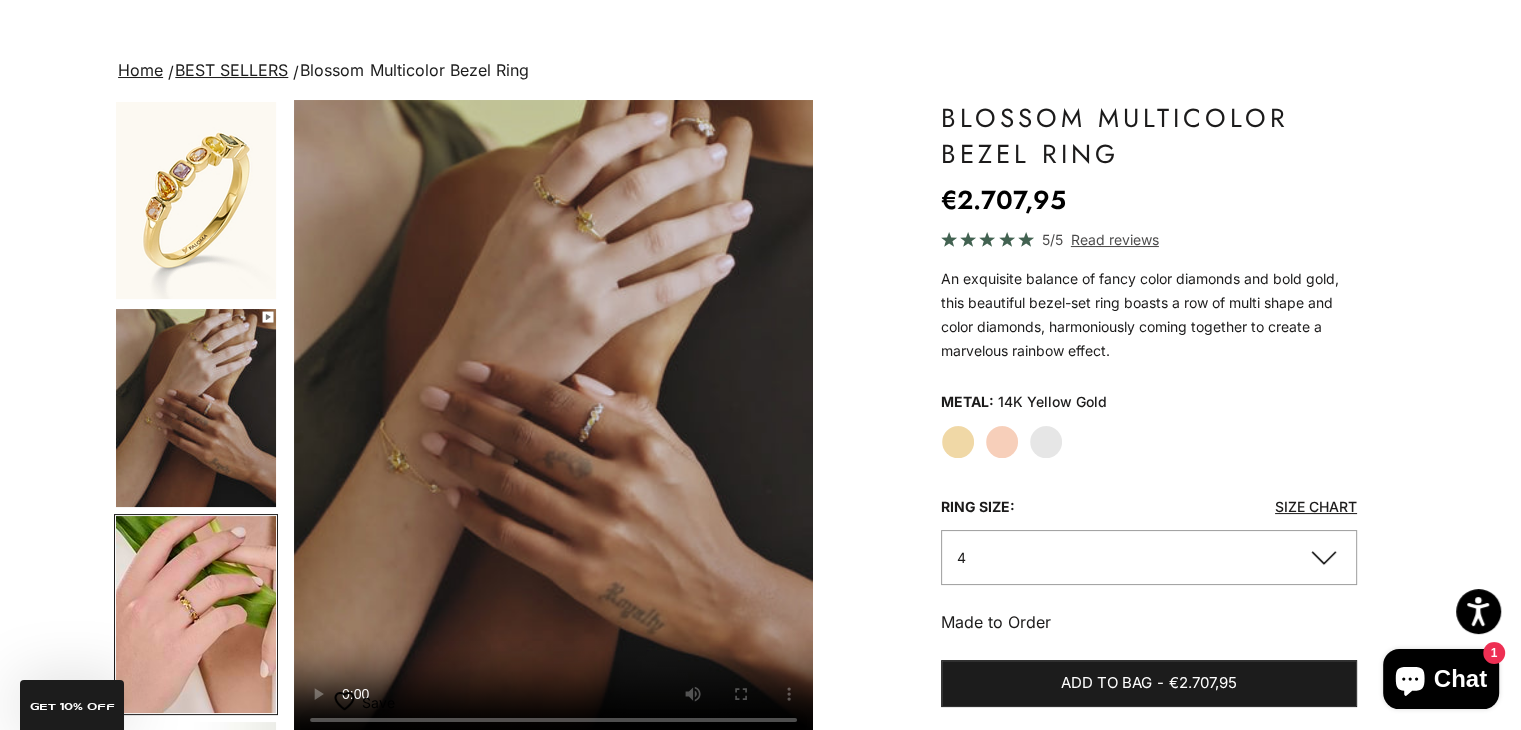 scroll, scrollTop: 0, scrollLeft: 865, axis: horizontal 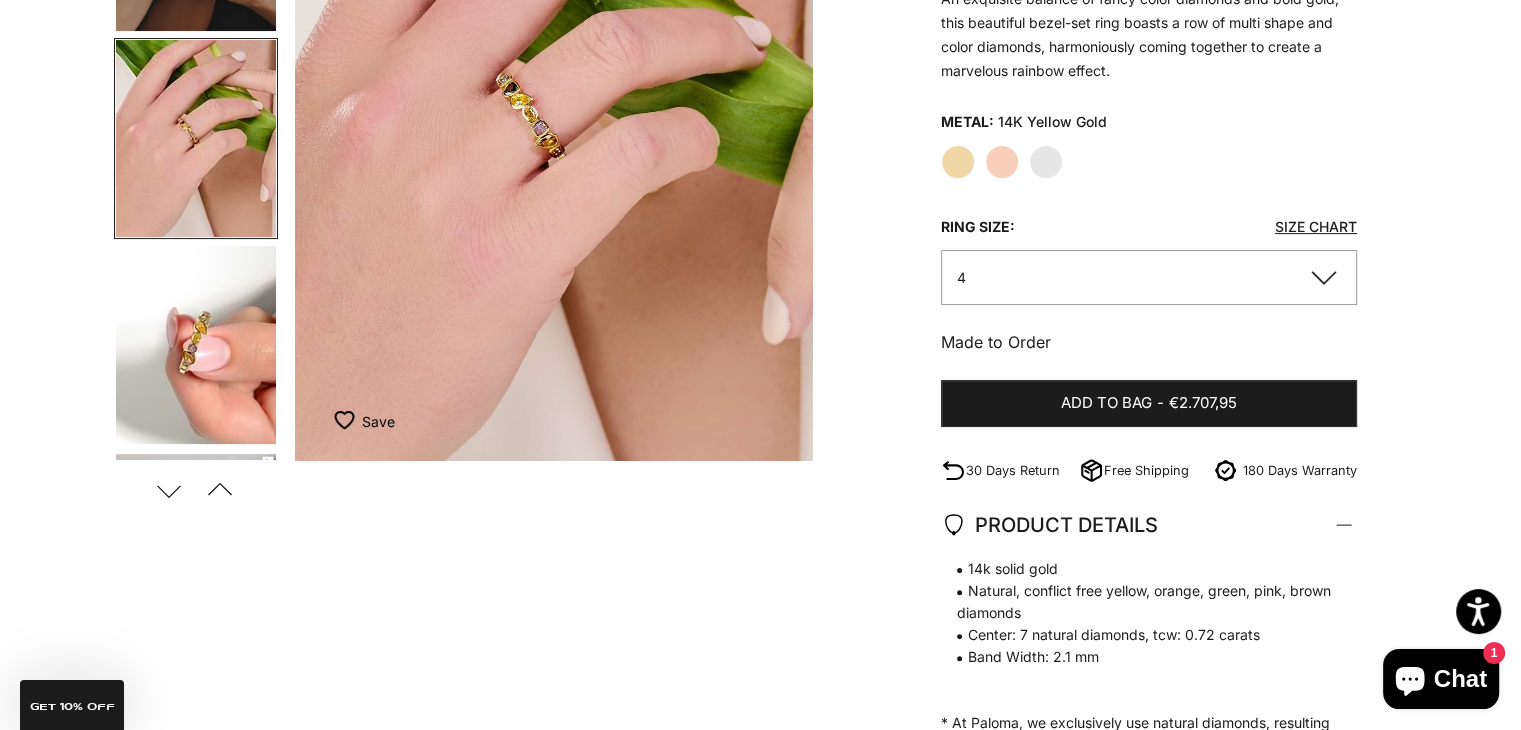 click at bounding box center [196, 345] 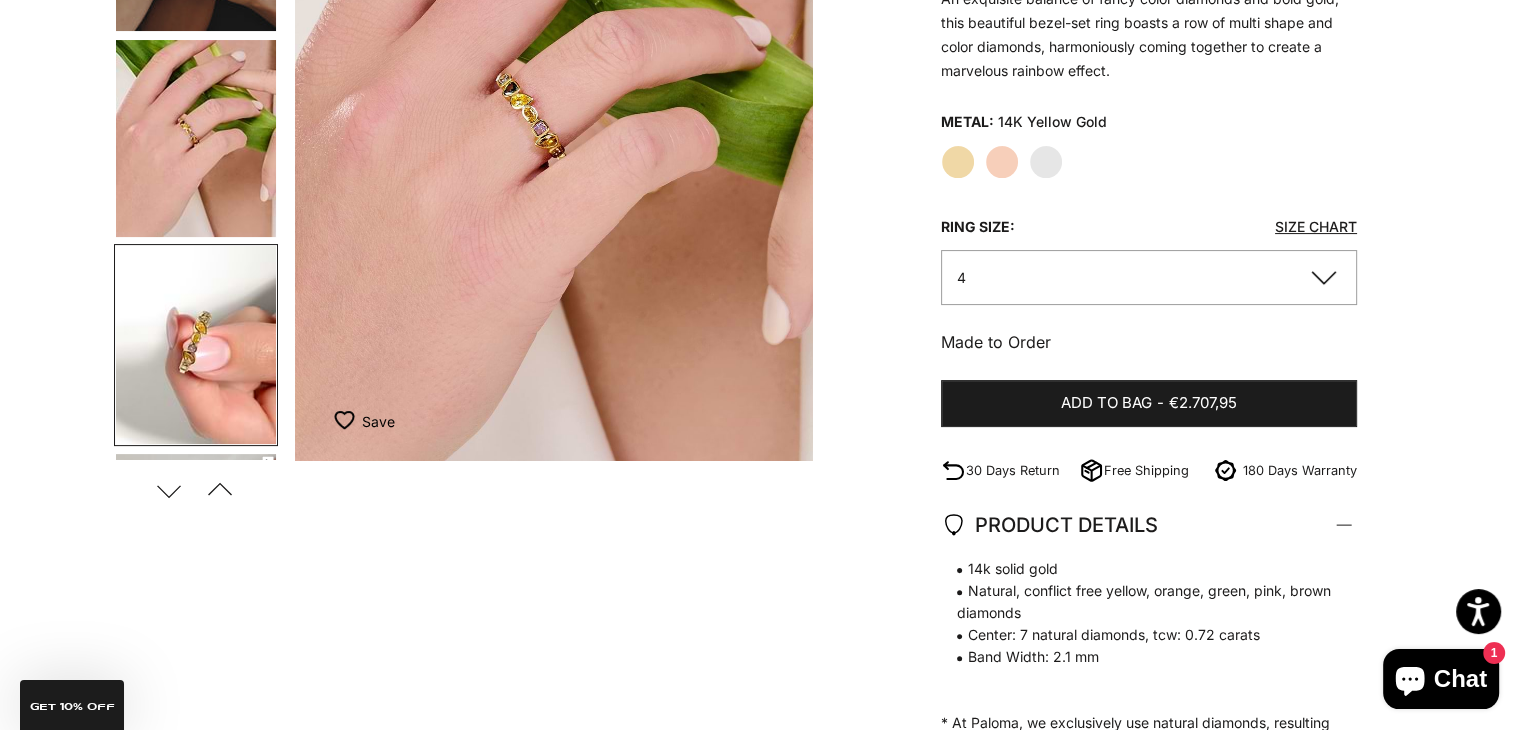 scroll, scrollTop: 0, scrollLeft: 1552, axis: horizontal 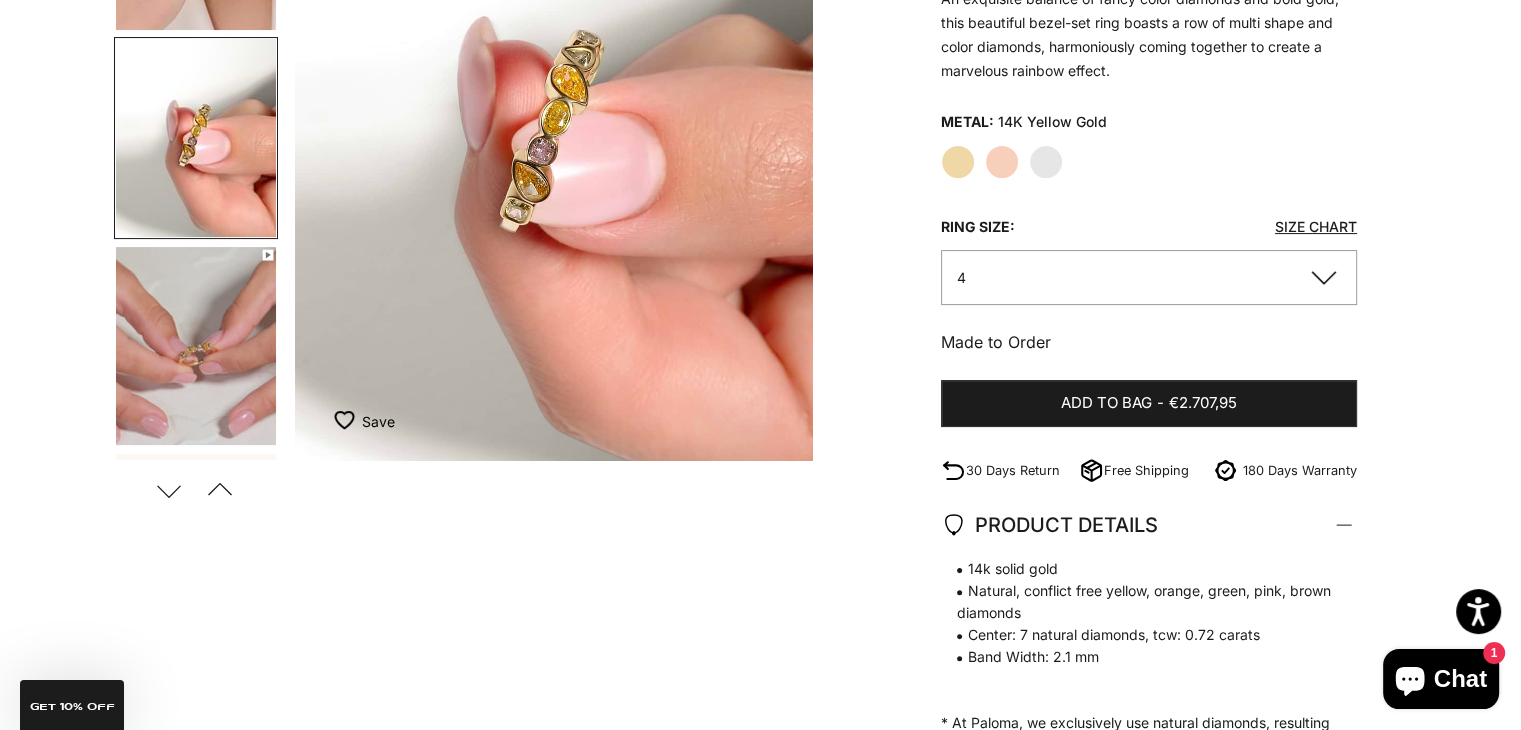 click at bounding box center [196, 346] 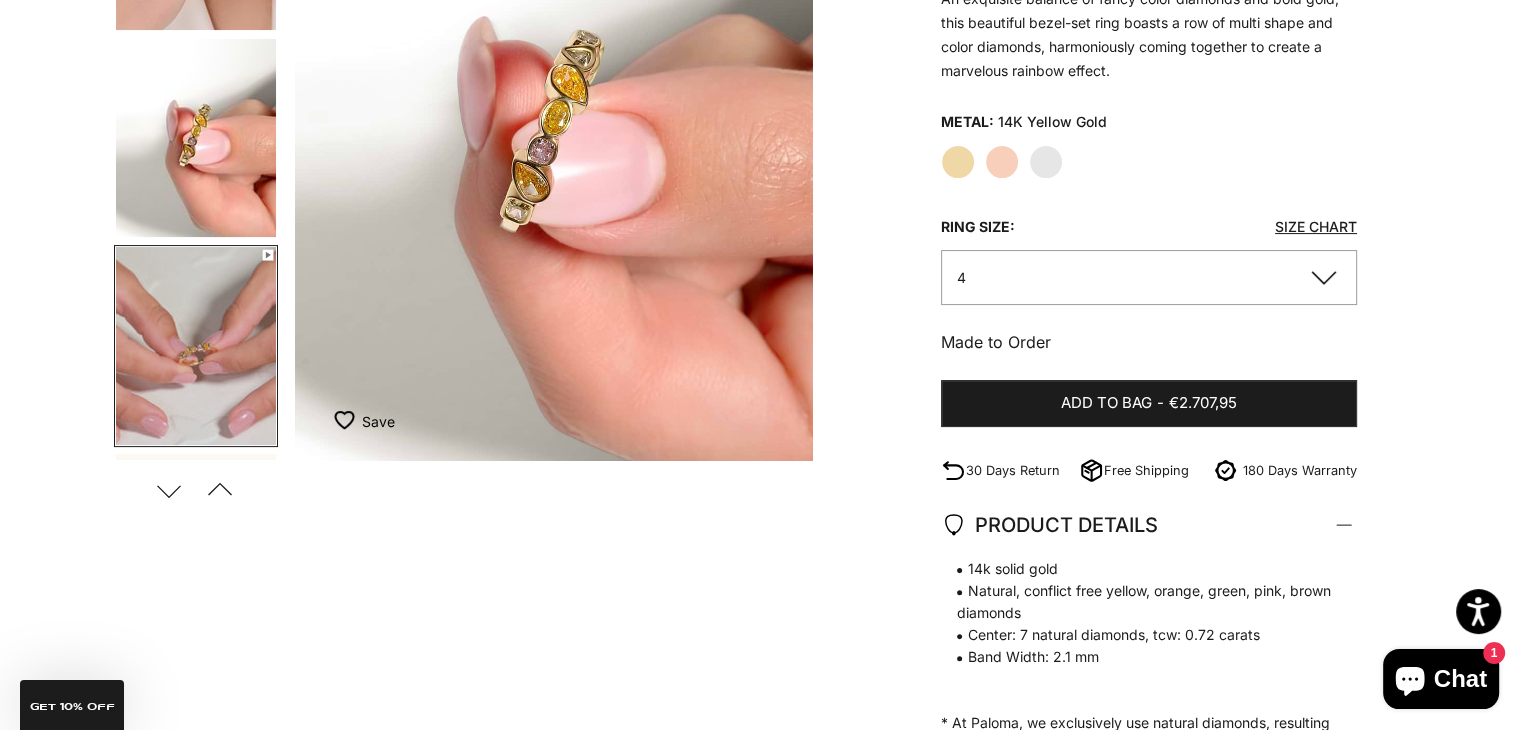 scroll, scrollTop: 0, scrollLeft: 2111, axis: horizontal 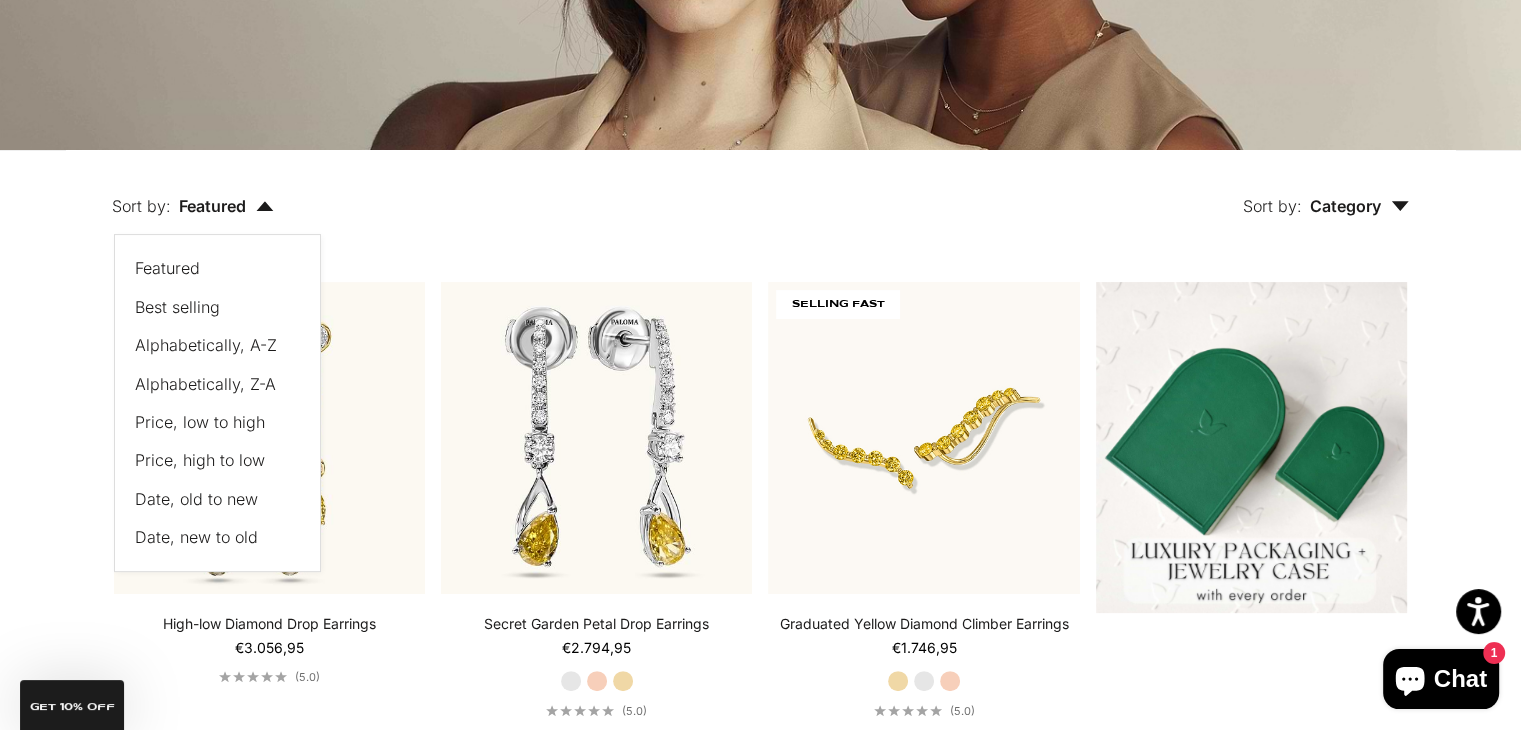 click on "Price, low to high" at bounding box center [200, 422] 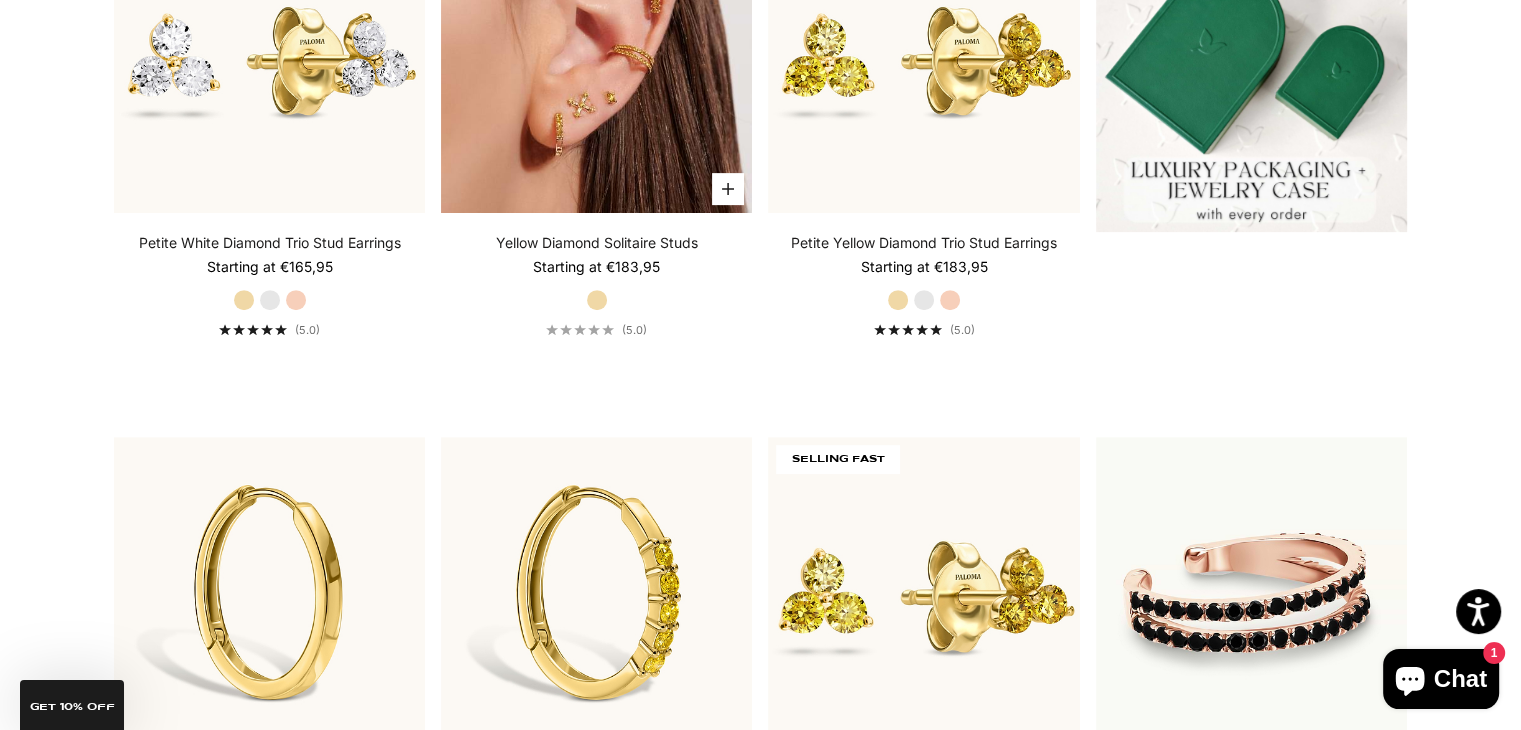 scroll, scrollTop: 604, scrollLeft: 0, axis: vertical 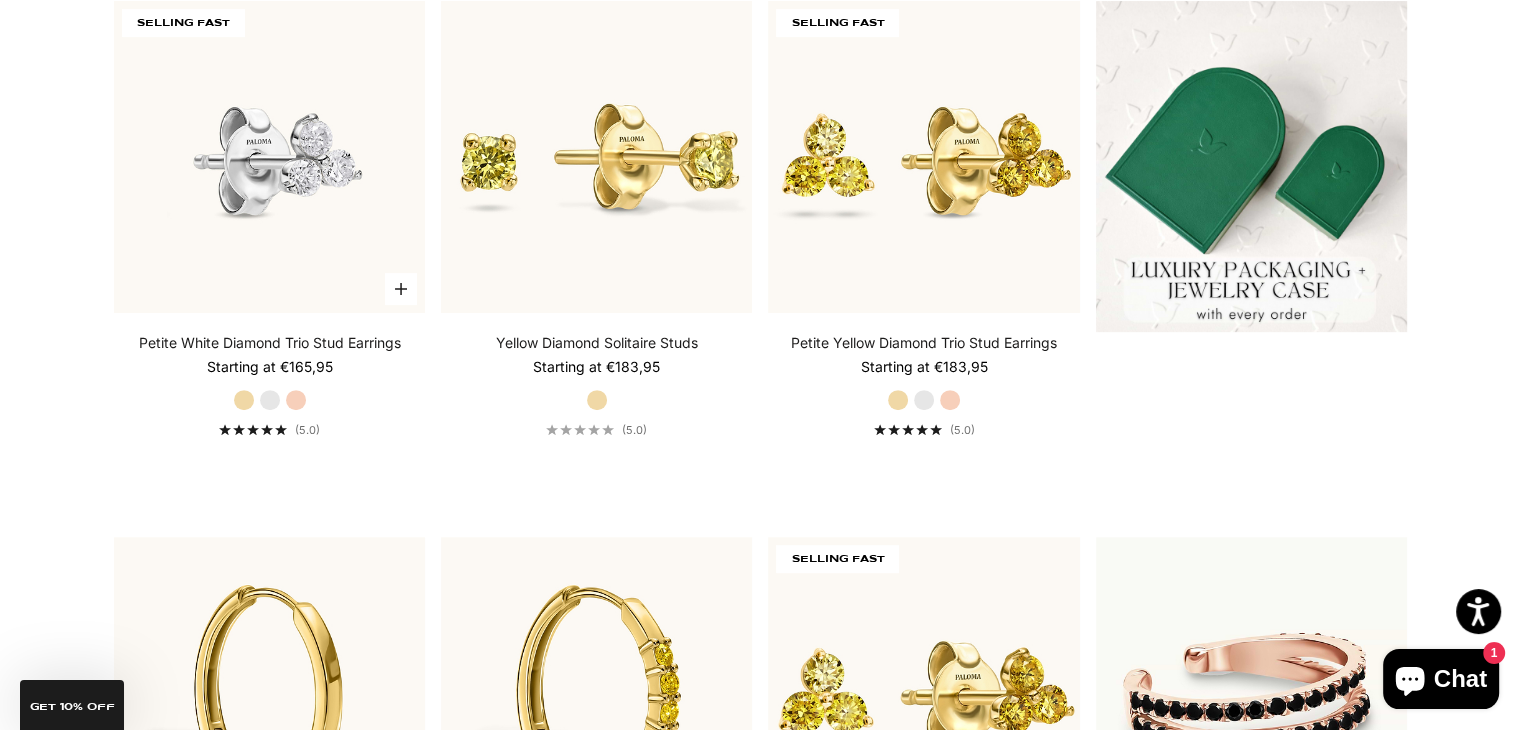 click at bounding box center [269, 156] 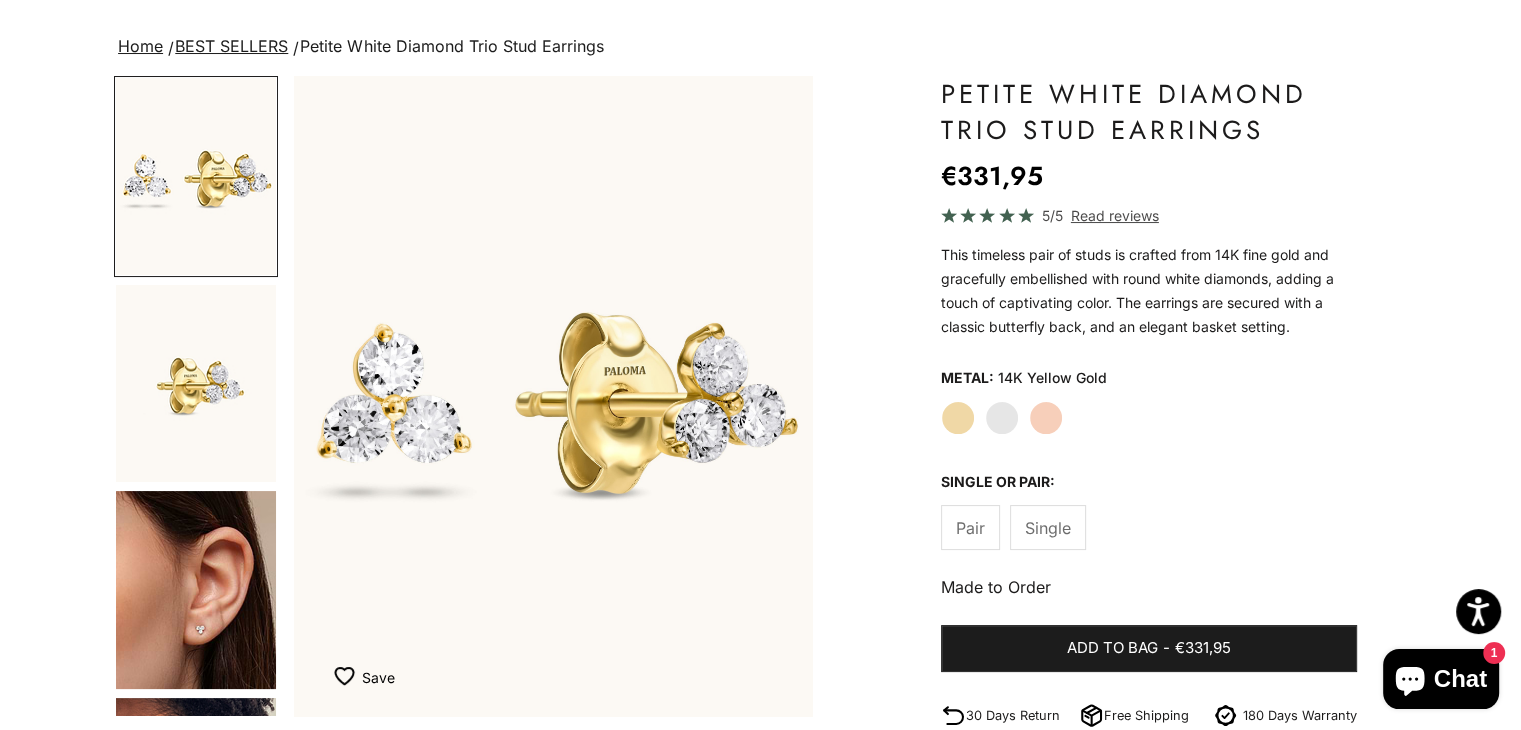 scroll, scrollTop: 123, scrollLeft: 0, axis: vertical 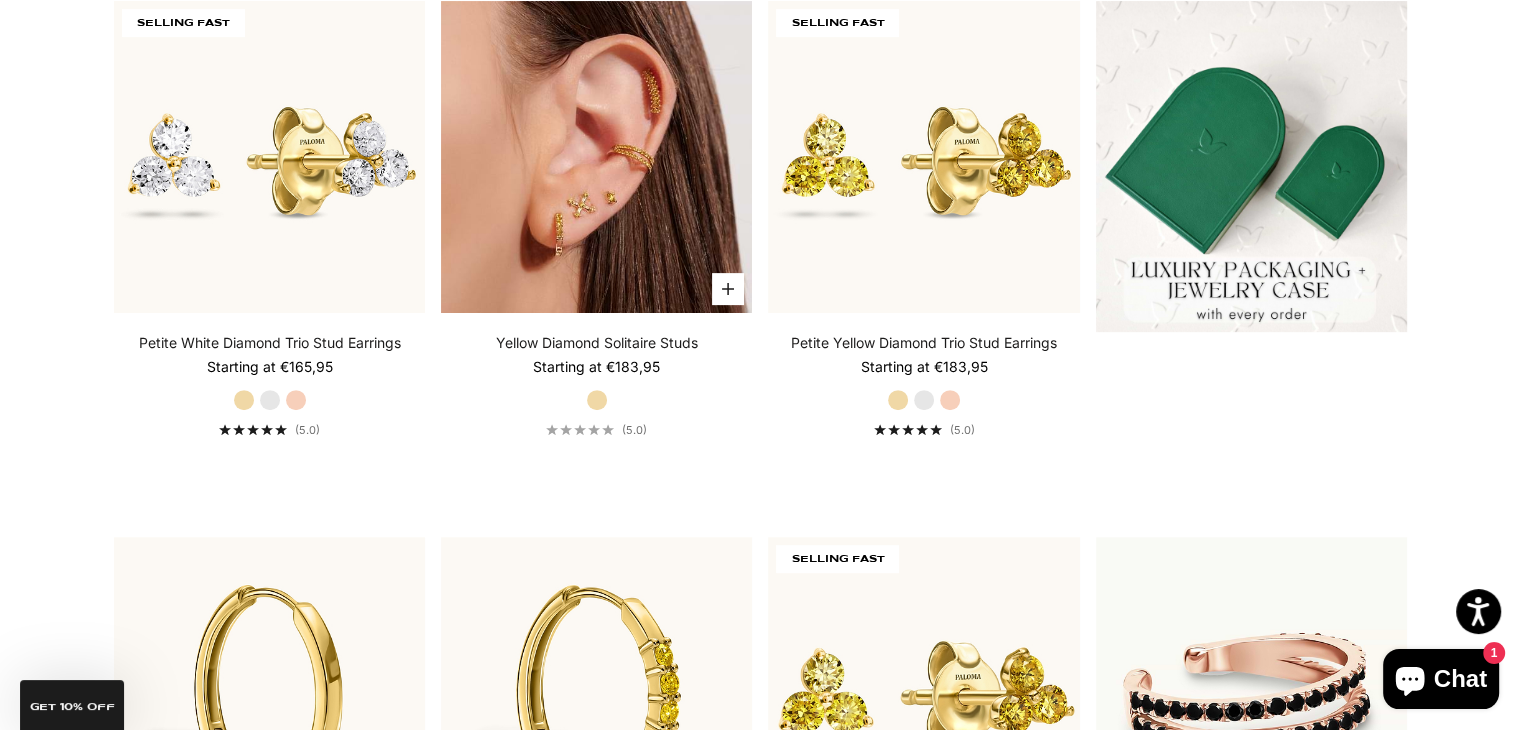 click at bounding box center (596, 156) 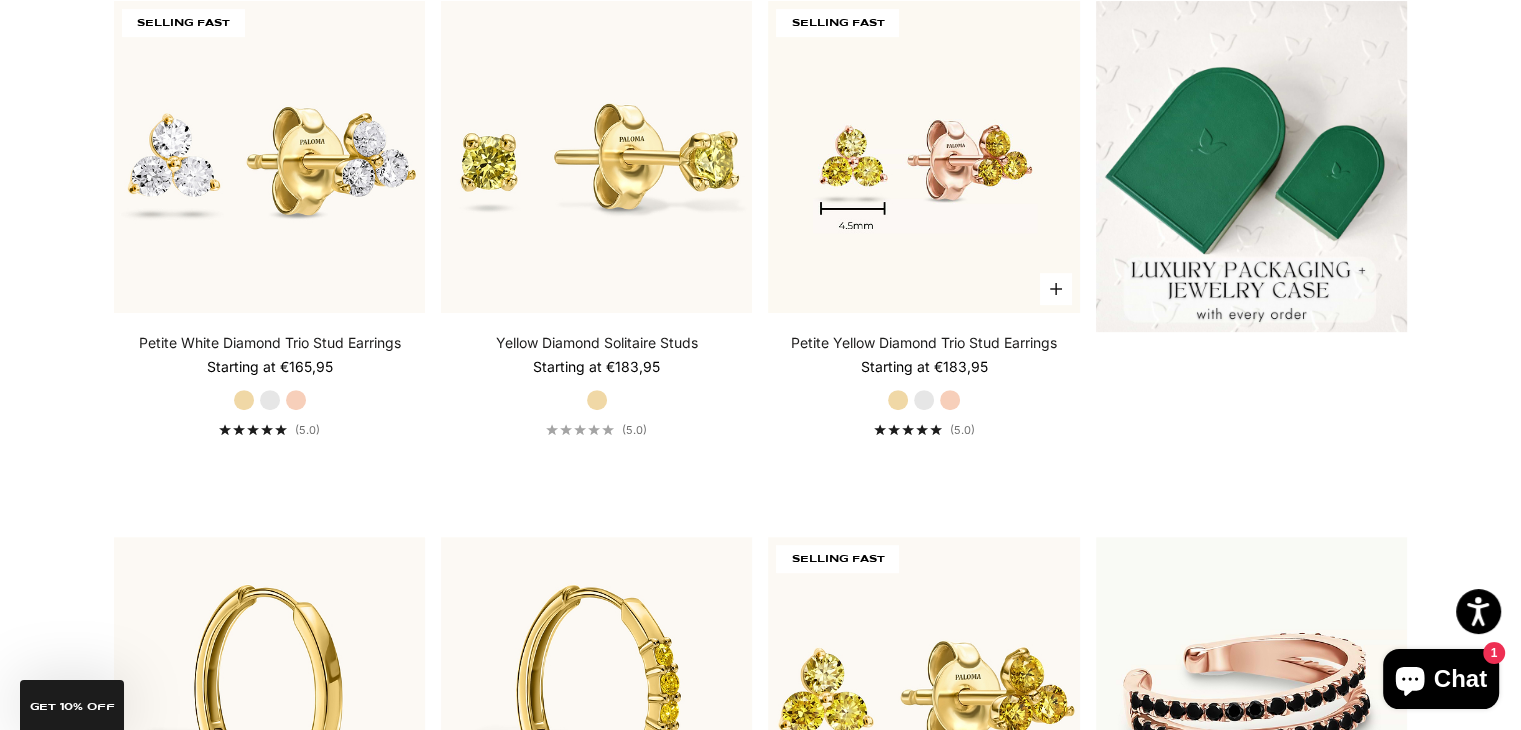 click at bounding box center (923, 156) 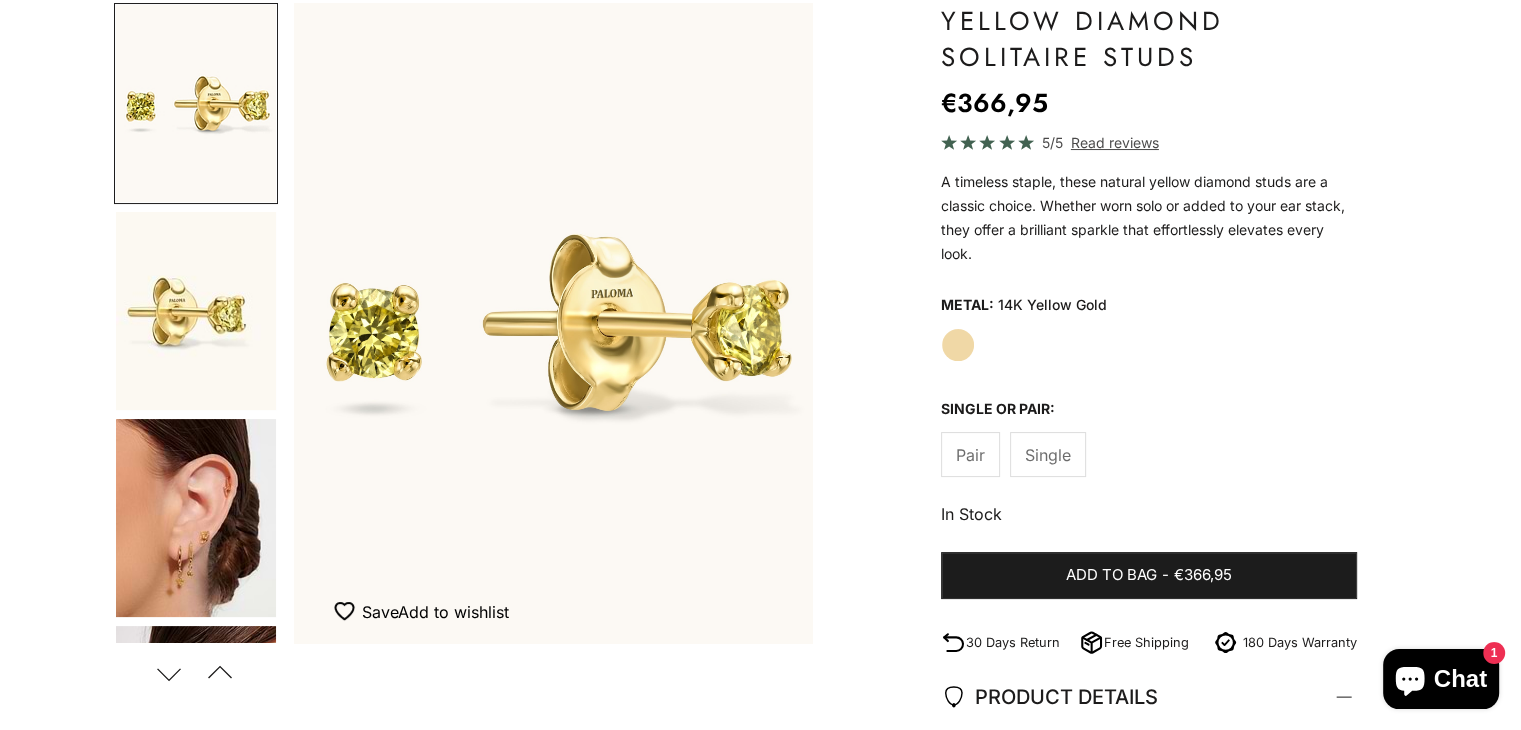 scroll, scrollTop: 196, scrollLeft: 0, axis: vertical 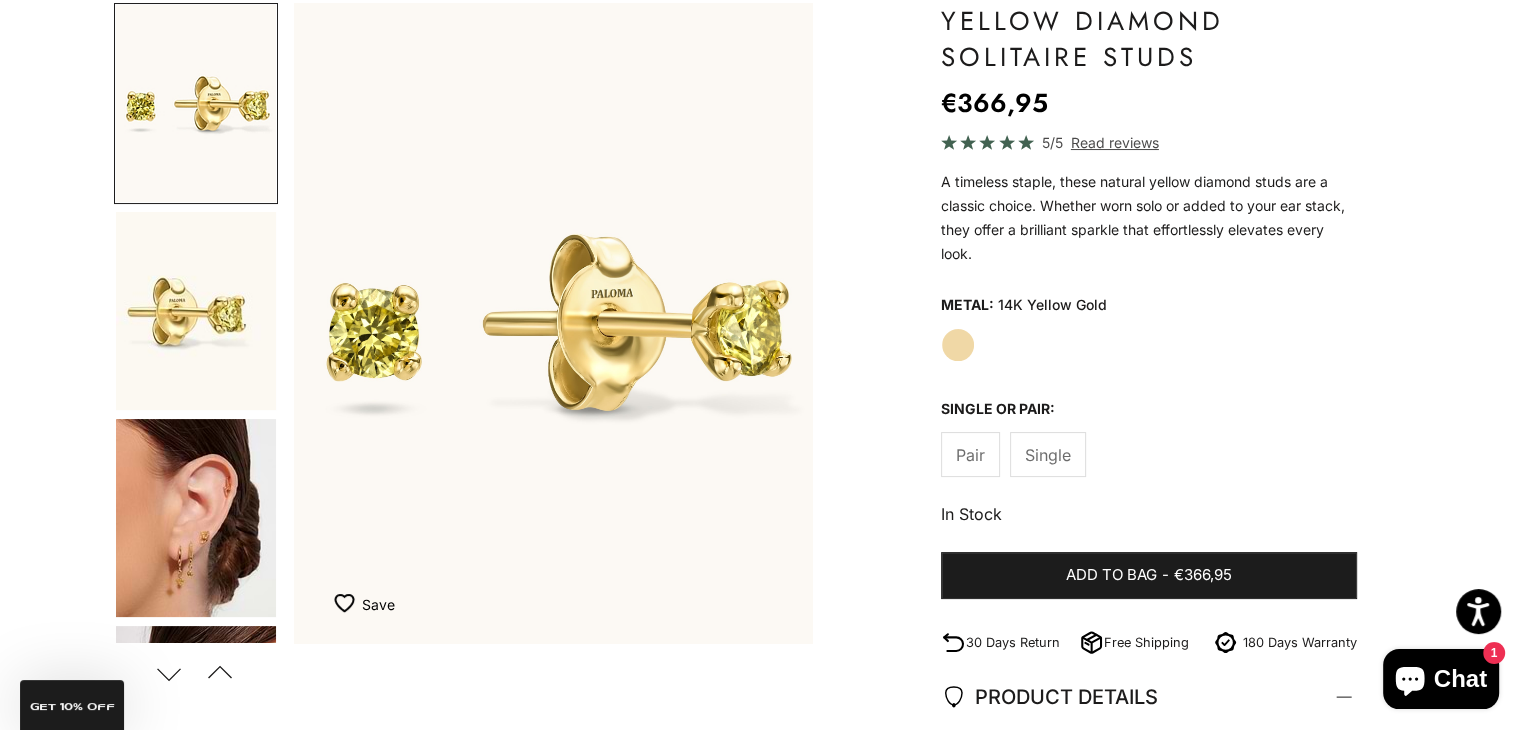 click at bounding box center [196, 518] 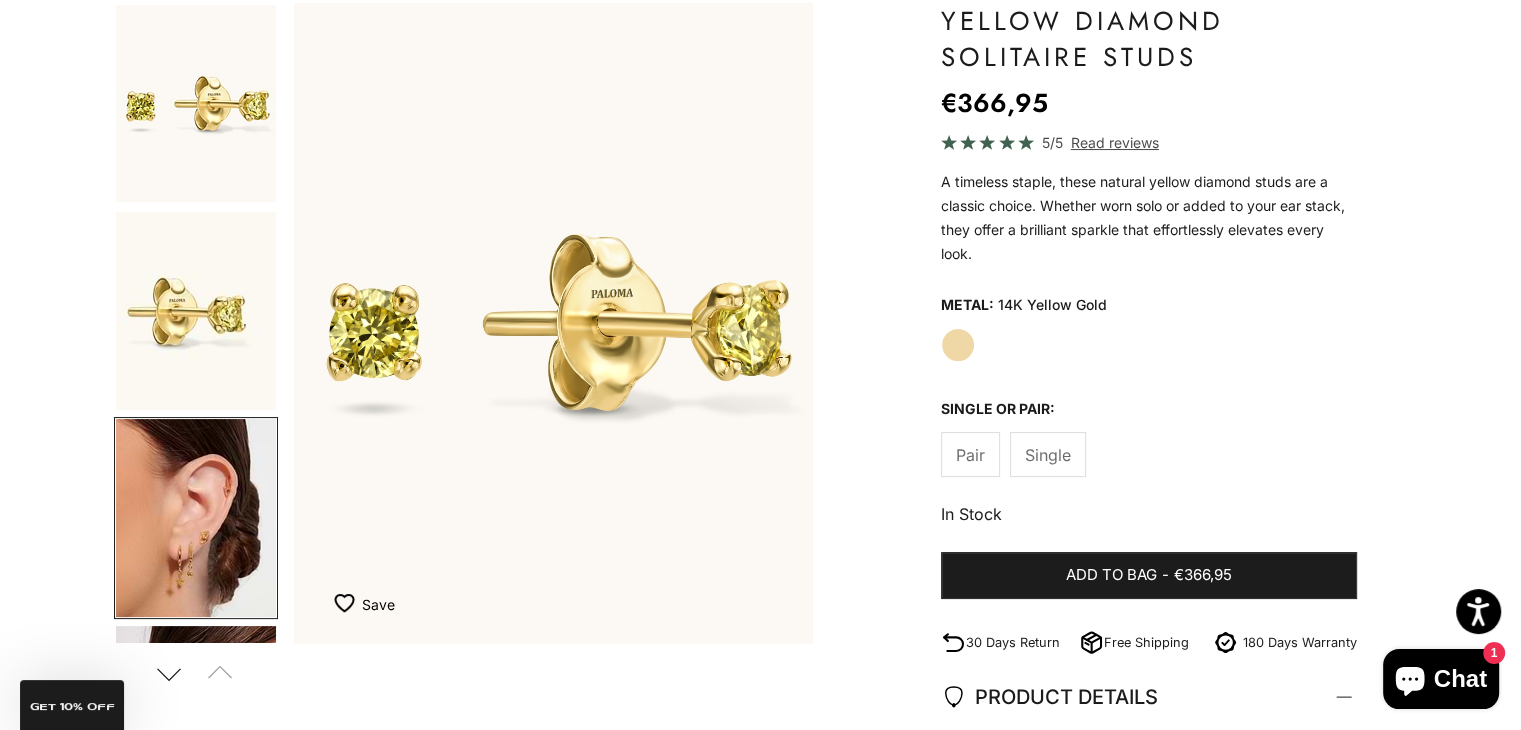 scroll, scrollTop: 196, scrollLeft: 0, axis: vertical 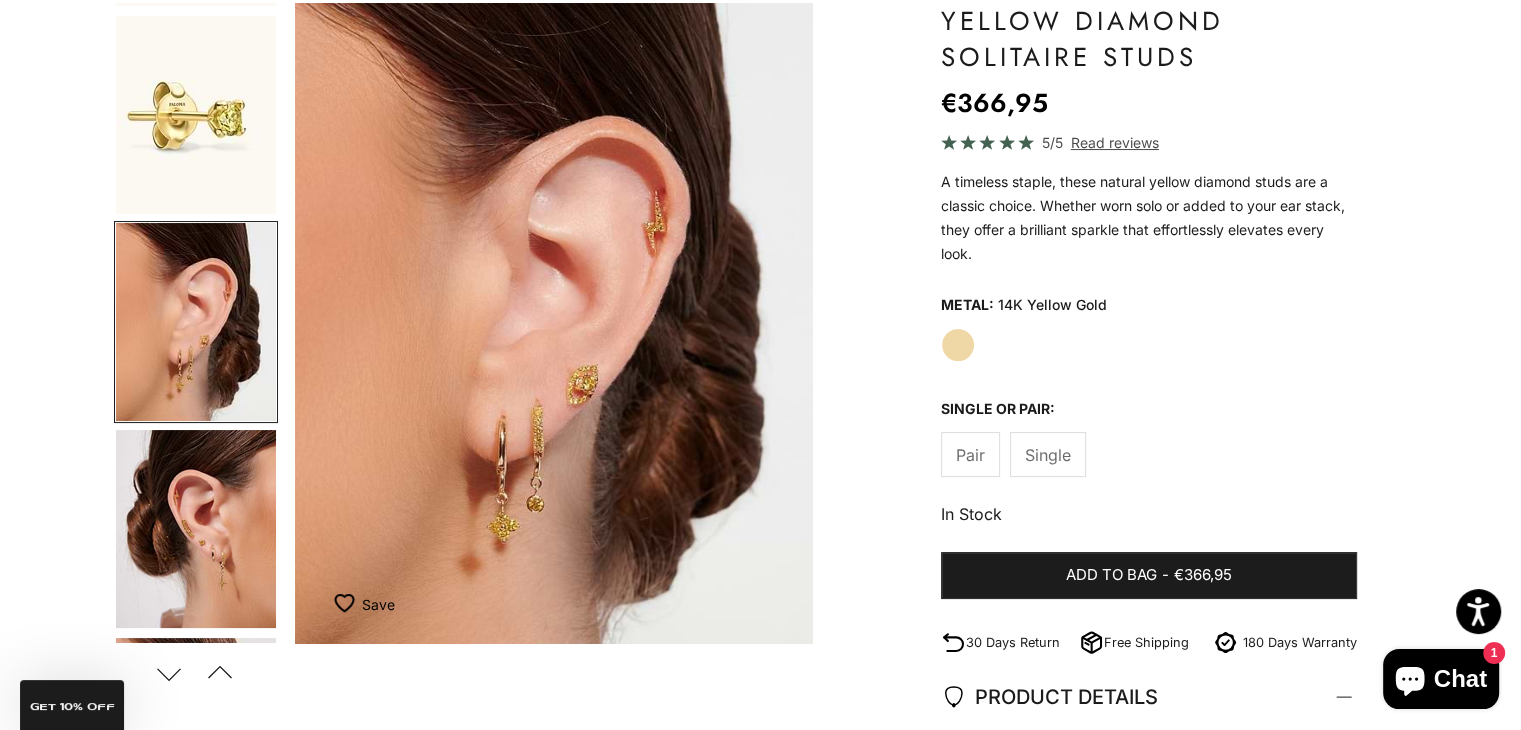 click at bounding box center [196, 529] 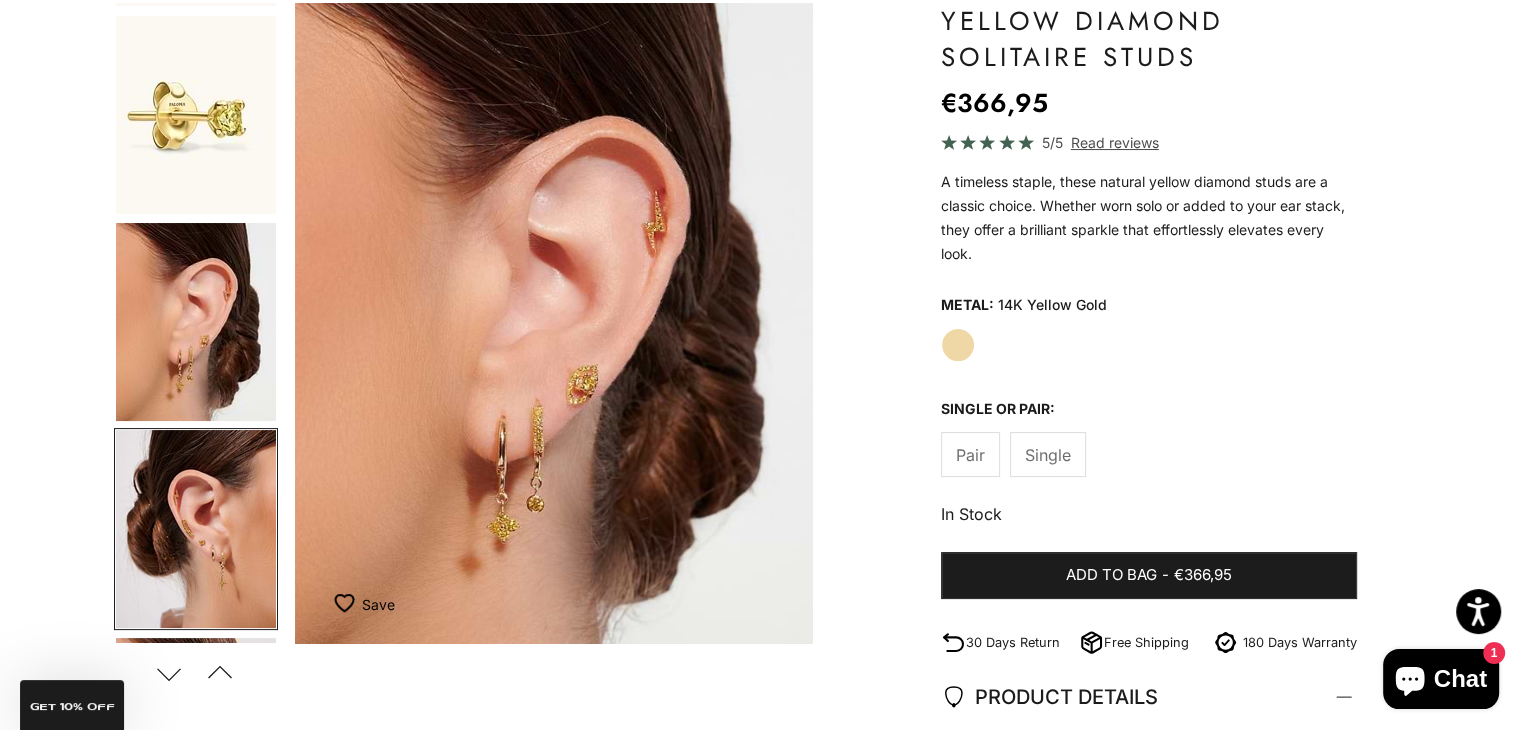 scroll, scrollTop: 403, scrollLeft: 0, axis: vertical 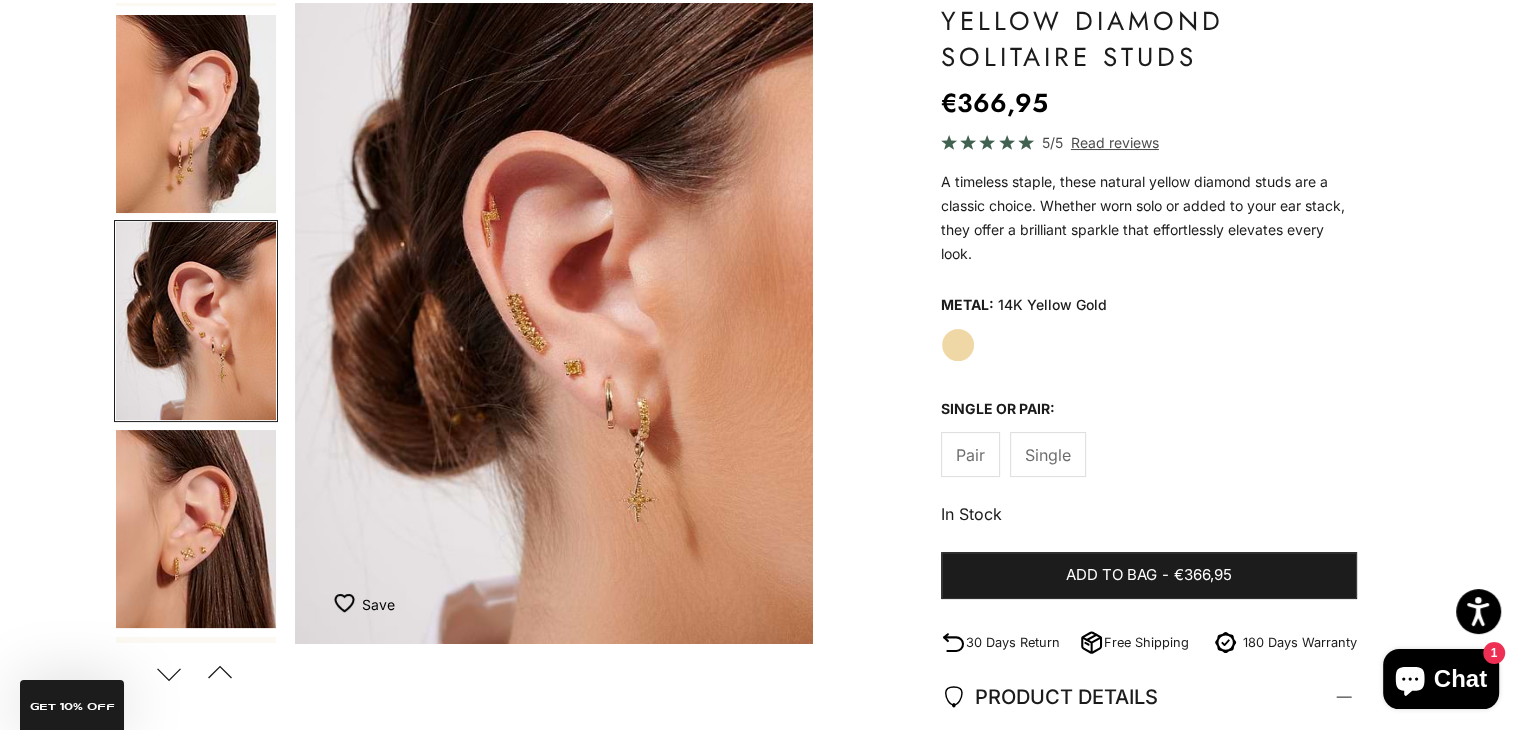 click at bounding box center (196, 529) 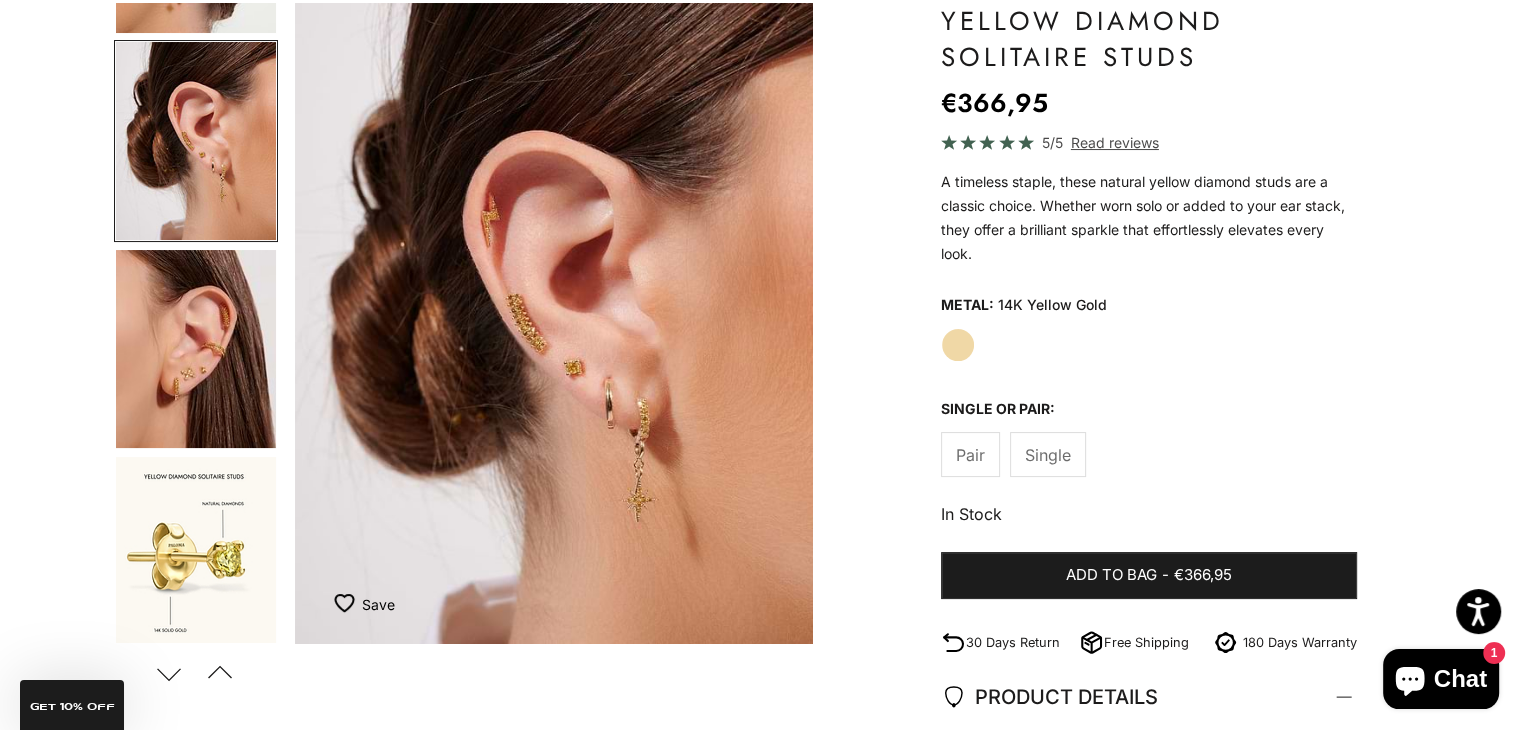 scroll, scrollTop: 0, scrollLeft: 1950, axis: horizontal 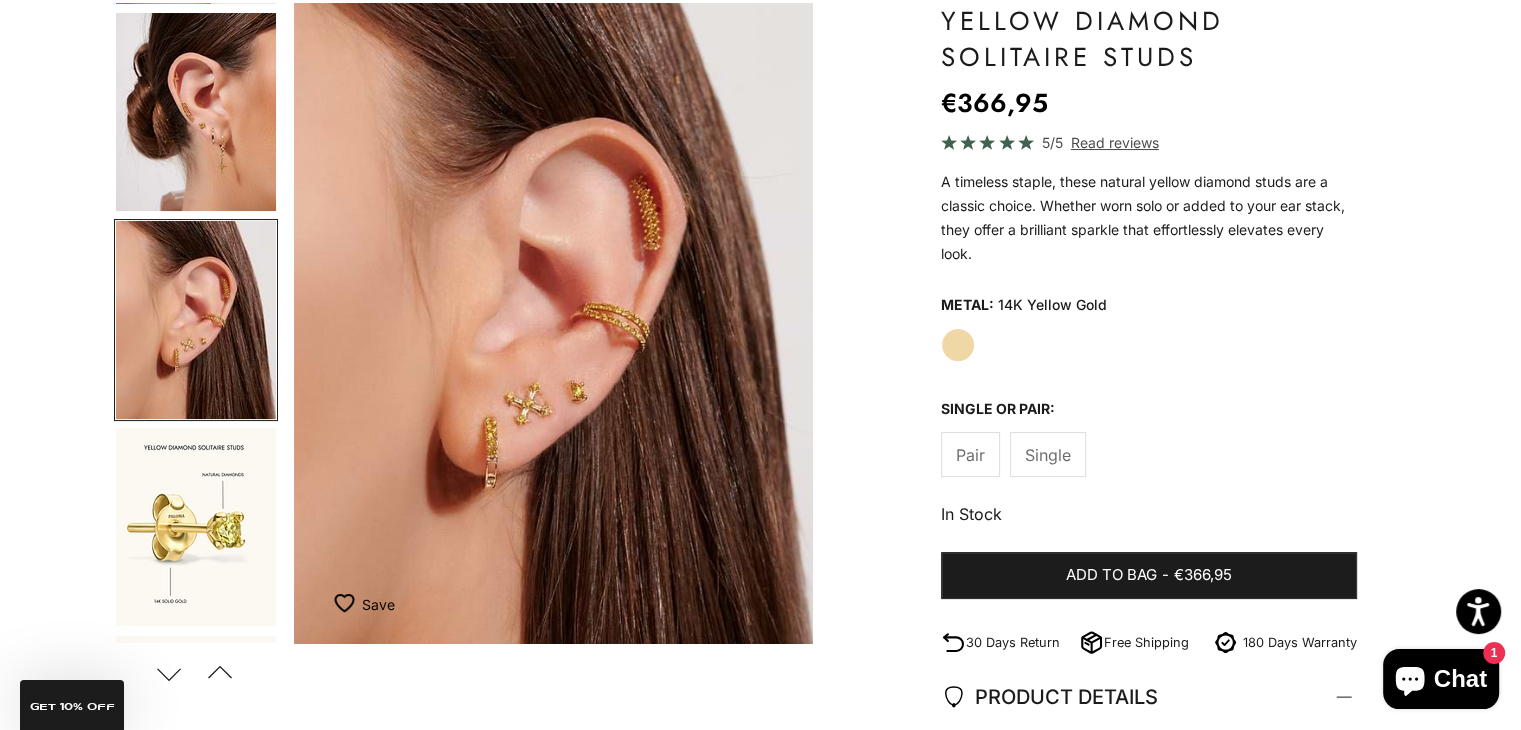 click at bounding box center (196, 527) 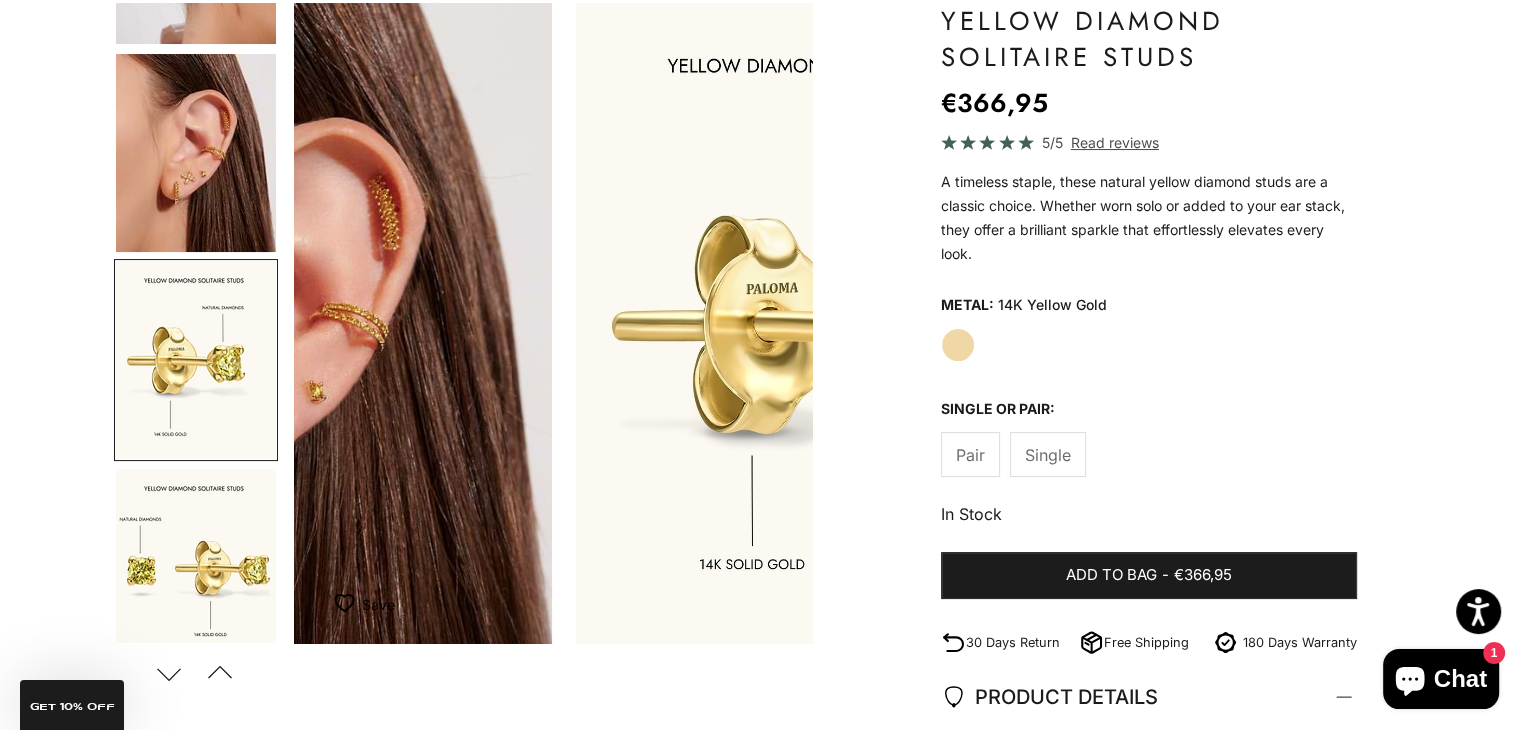 scroll, scrollTop: 820, scrollLeft: 0, axis: vertical 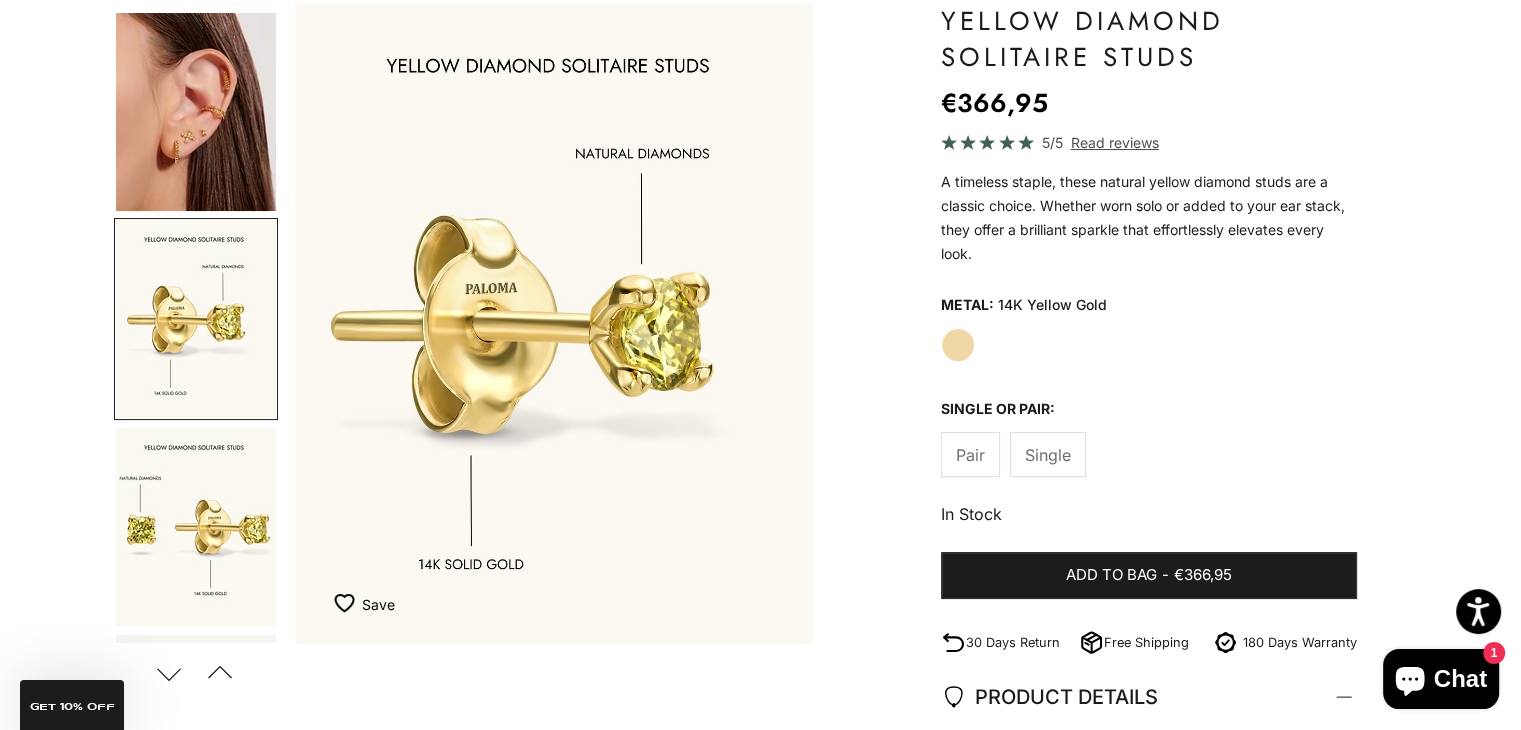 click at bounding box center (196, 527) 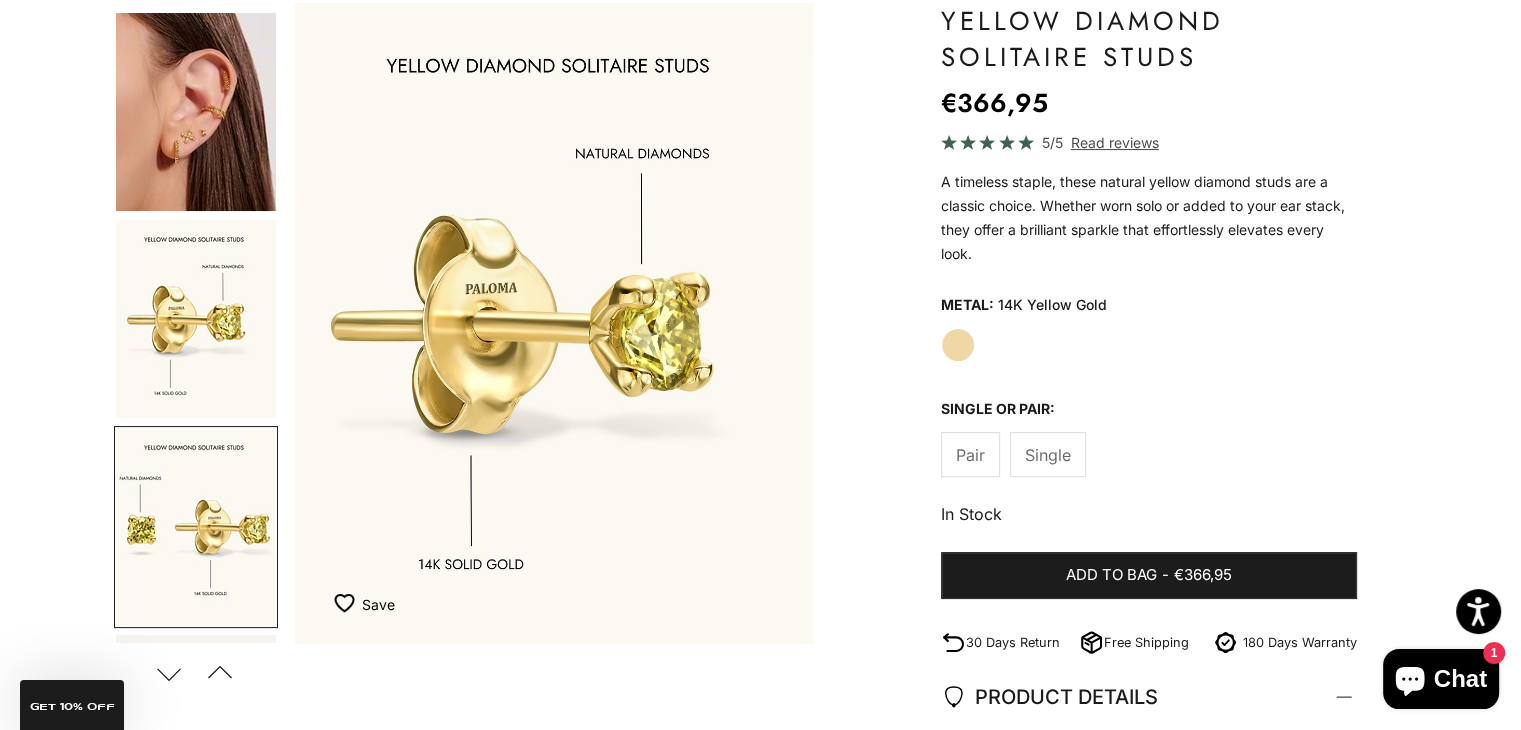 scroll, scrollTop: 1028, scrollLeft: 0, axis: vertical 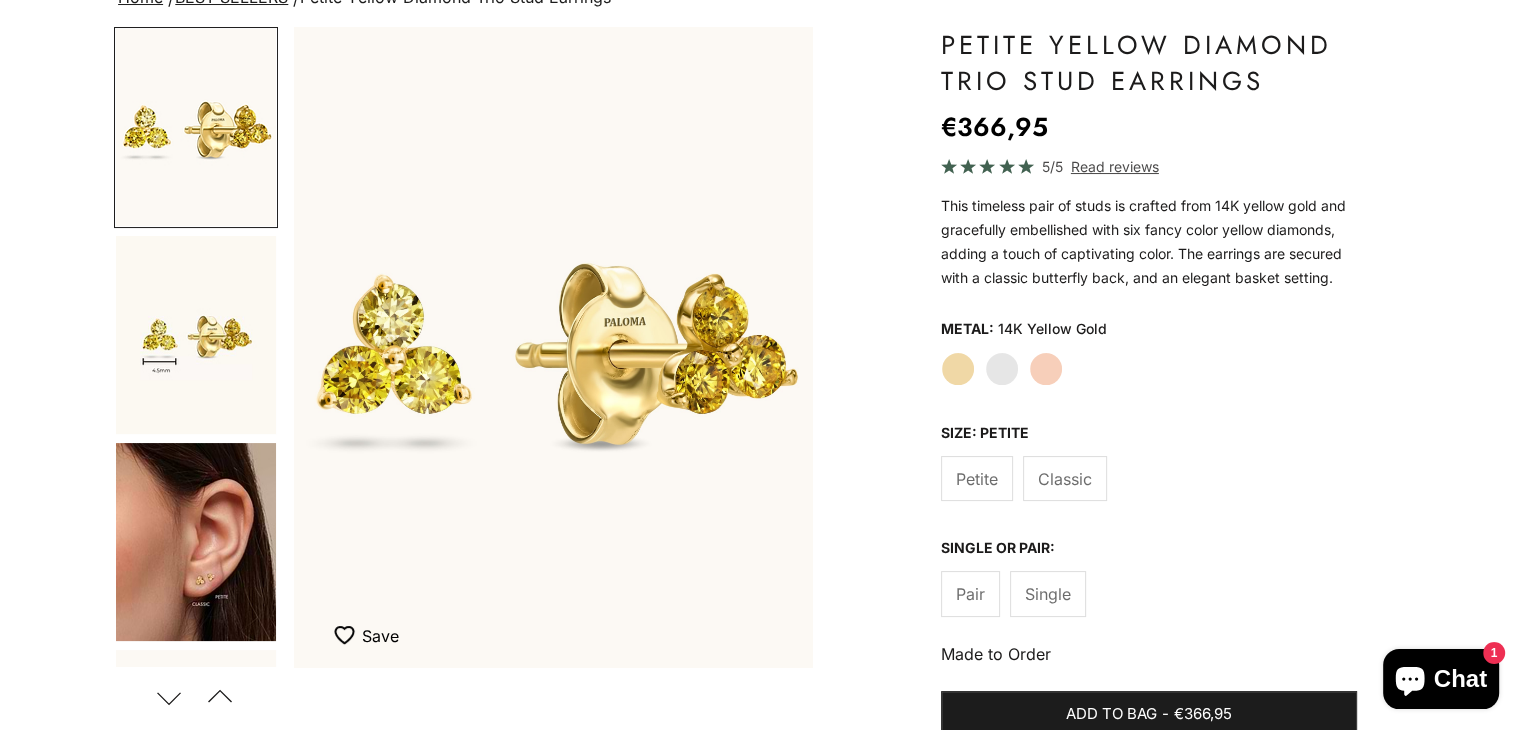 click at bounding box center (196, 335) 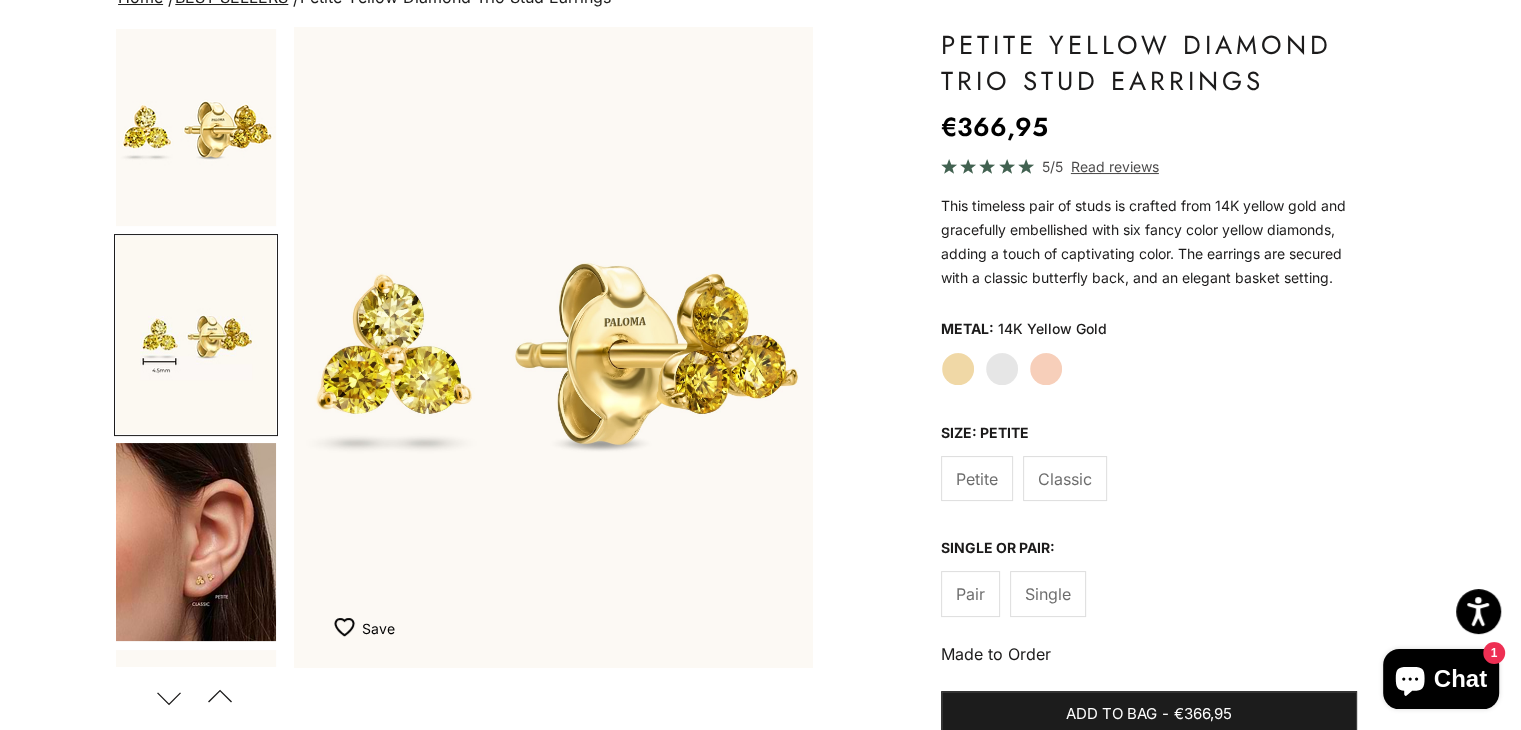 scroll, scrollTop: 0, scrollLeft: 543, axis: horizontal 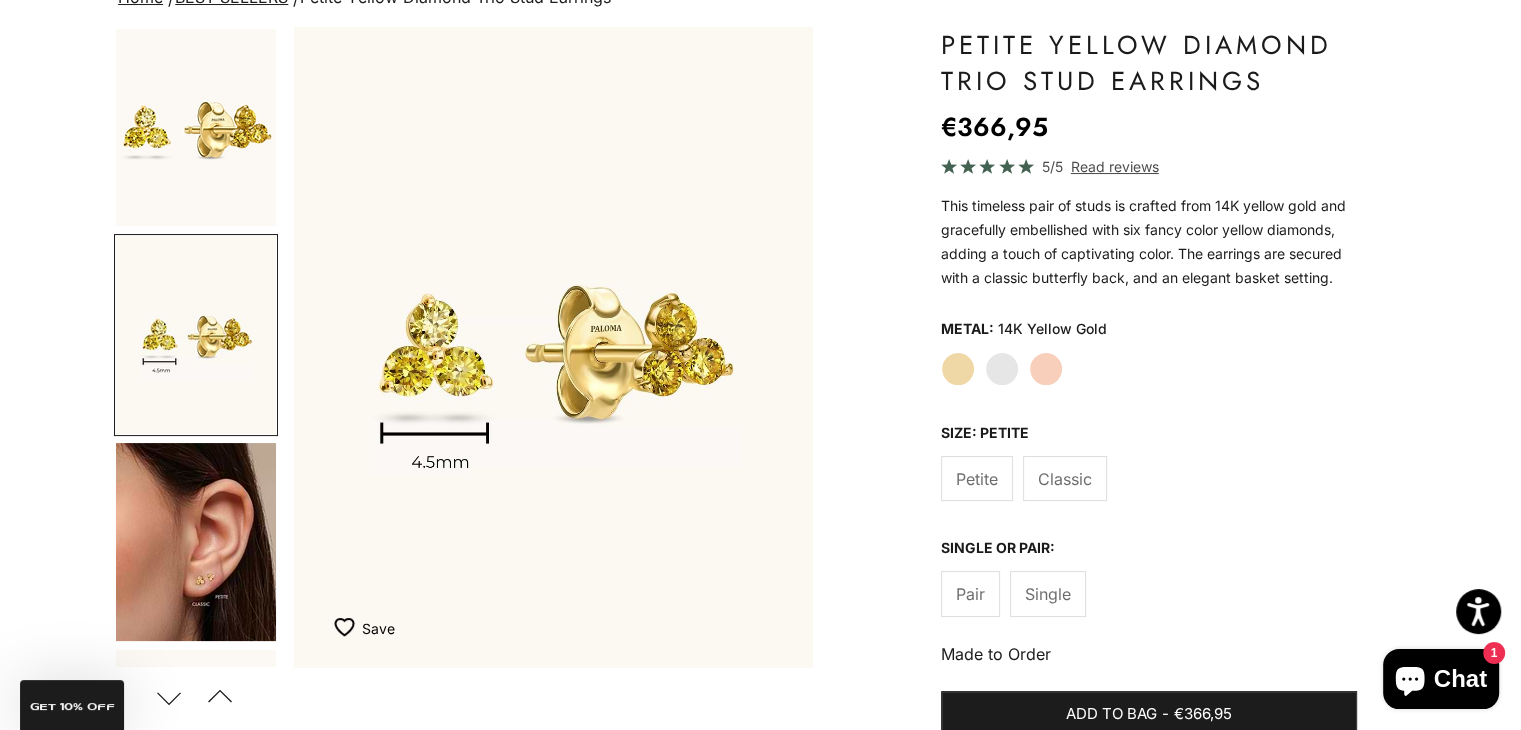 click at bounding box center [196, 542] 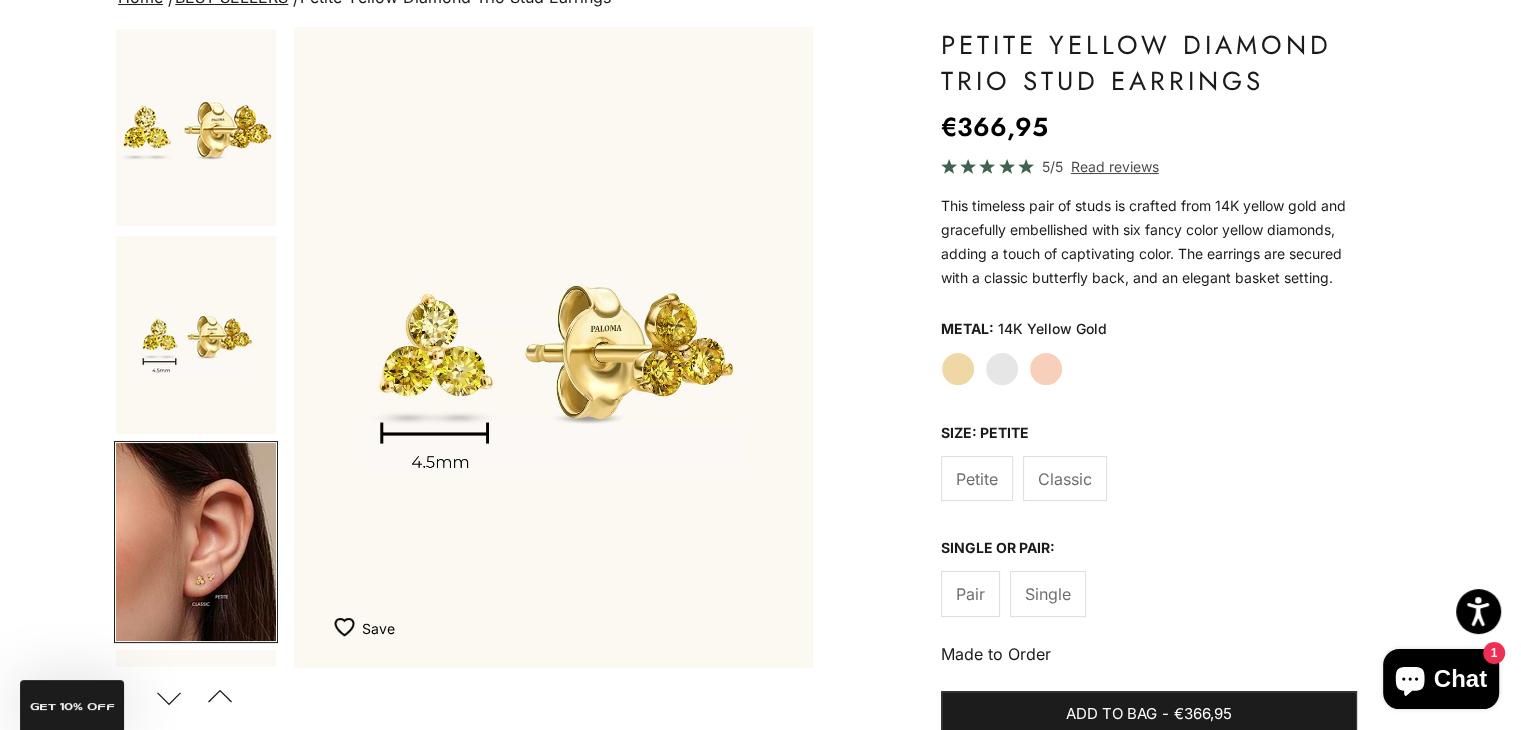 scroll, scrollTop: 196, scrollLeft: 0, axis: vertical 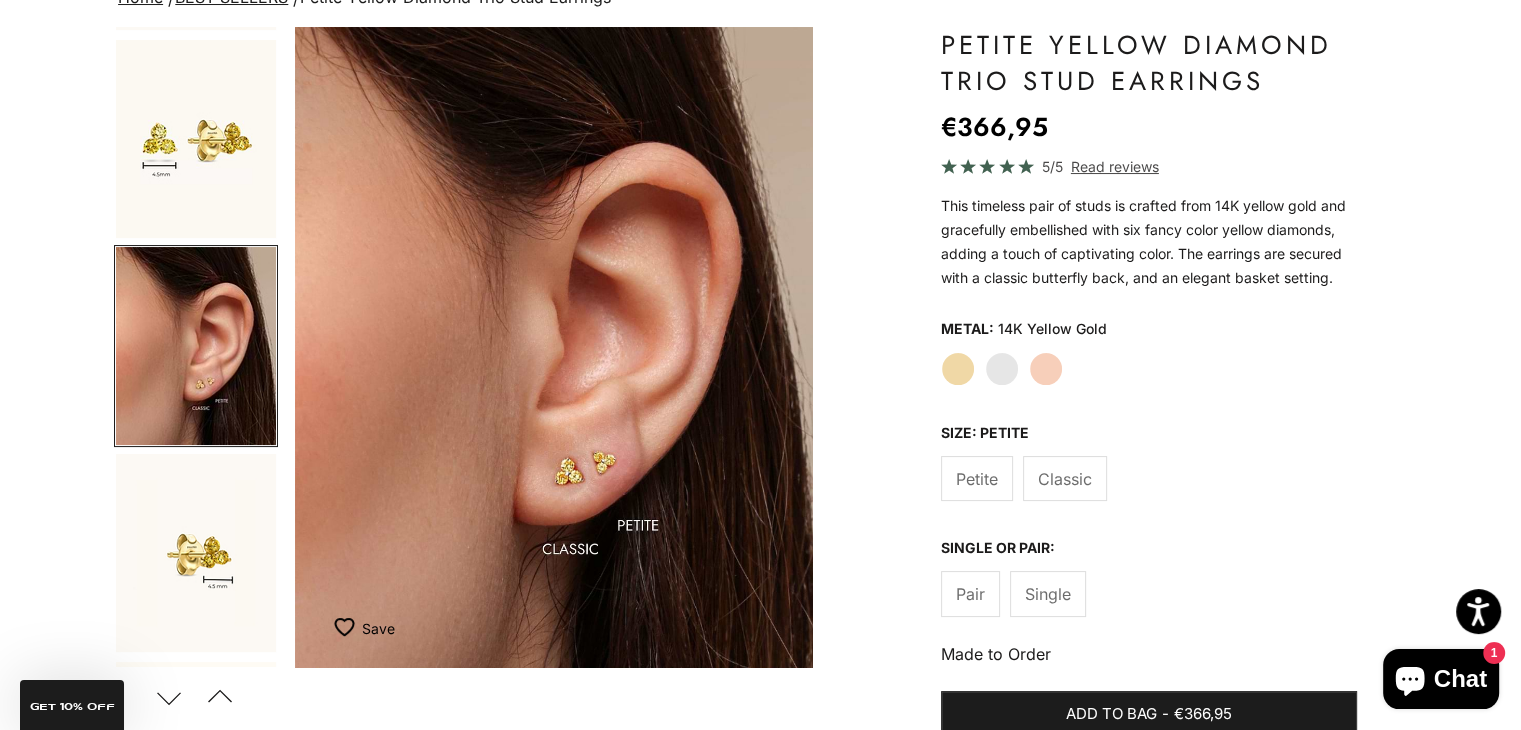 click on "Classic" 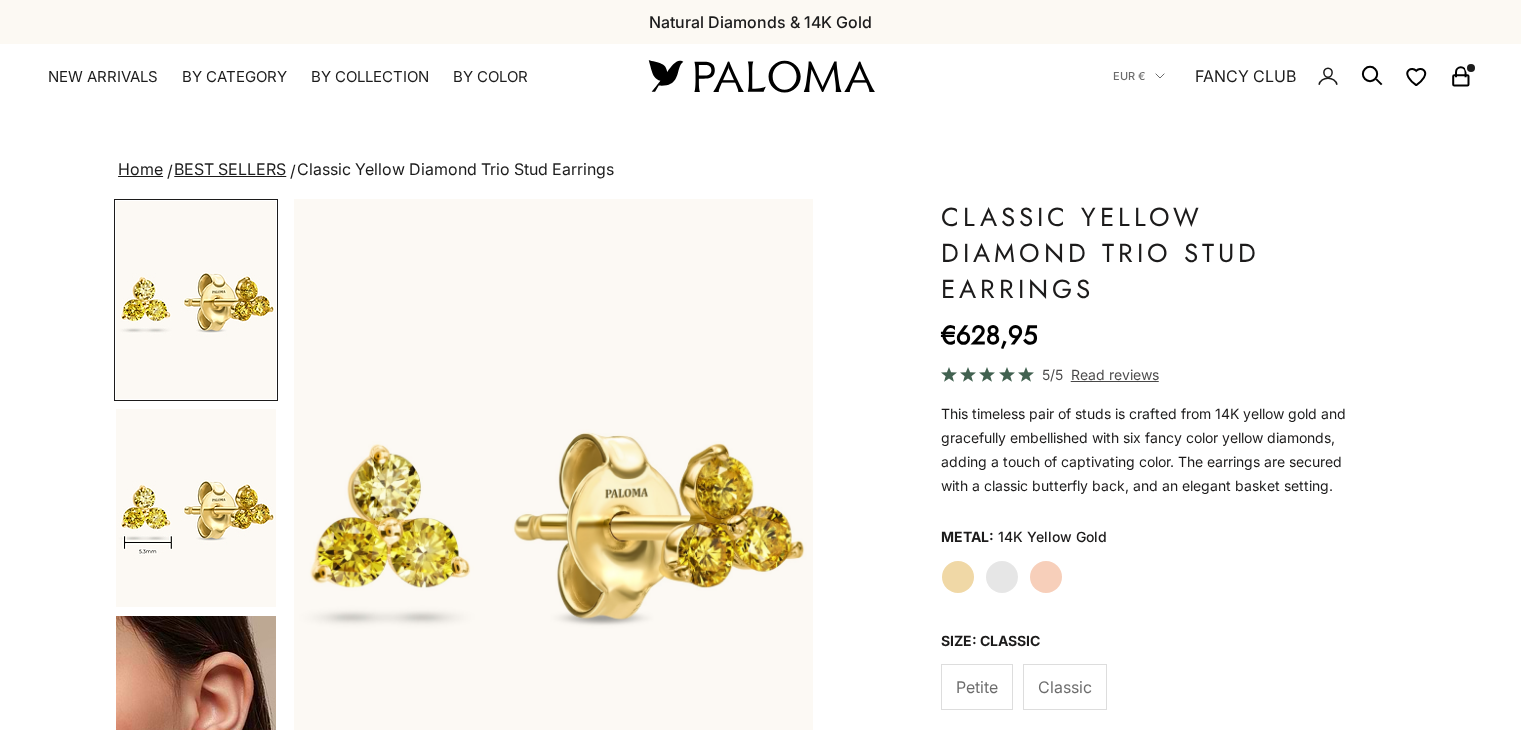 scroll, scrollTop: 254, scrollLeft: 0, axis: vertical 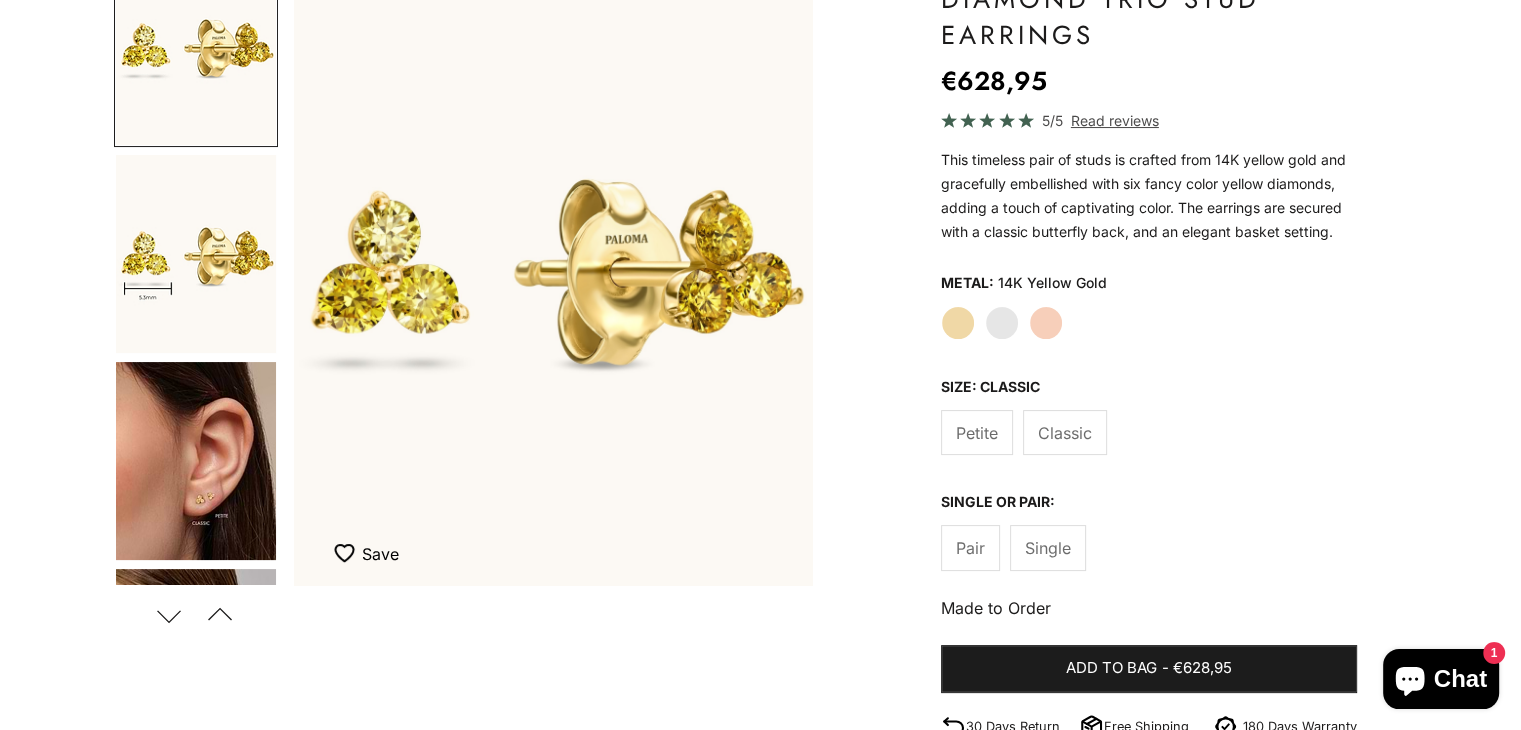 click on "Petite" 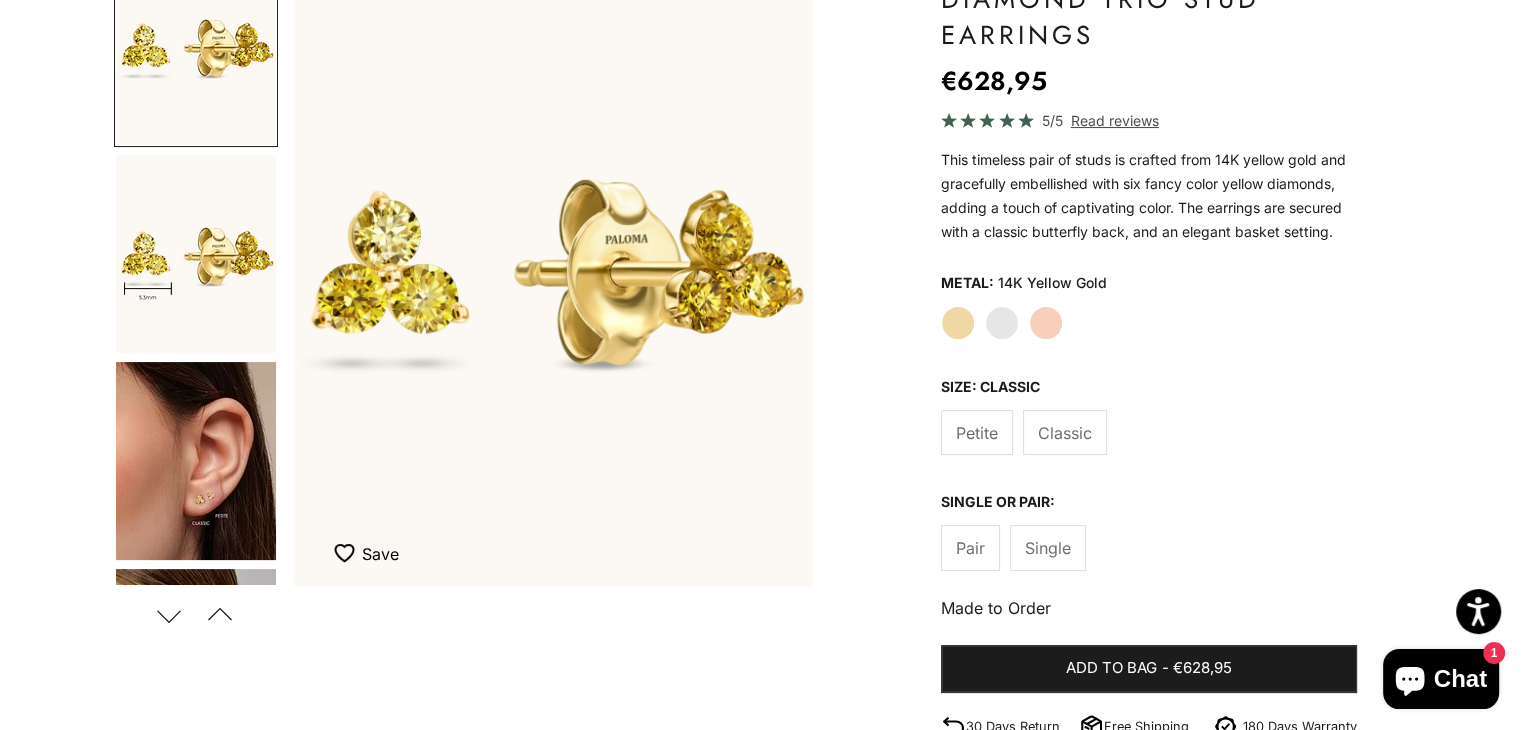 scroll, scrollTop: 254, scrollLeft: 0, axis: vertical 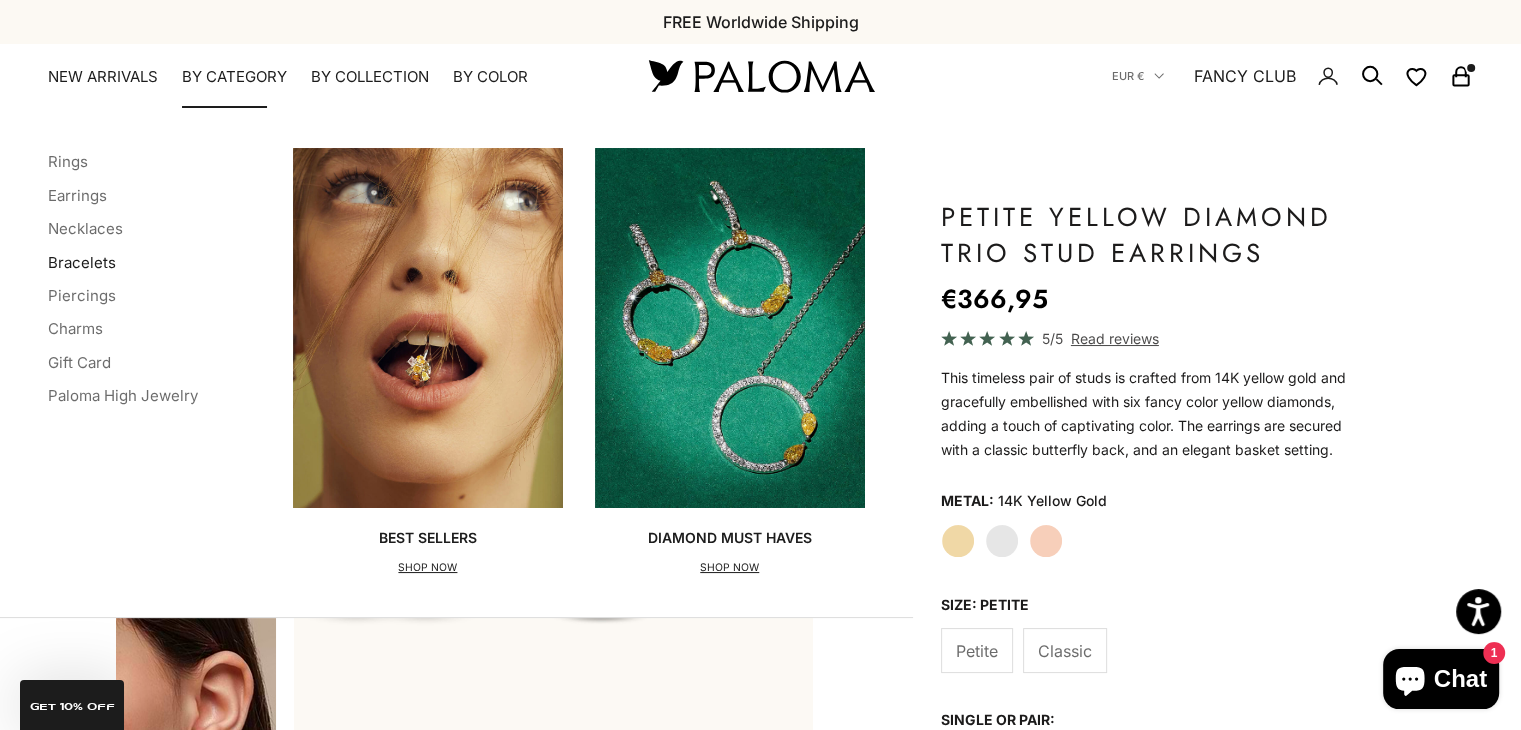 click on "Bracelets" at bounding box center [82, 262] 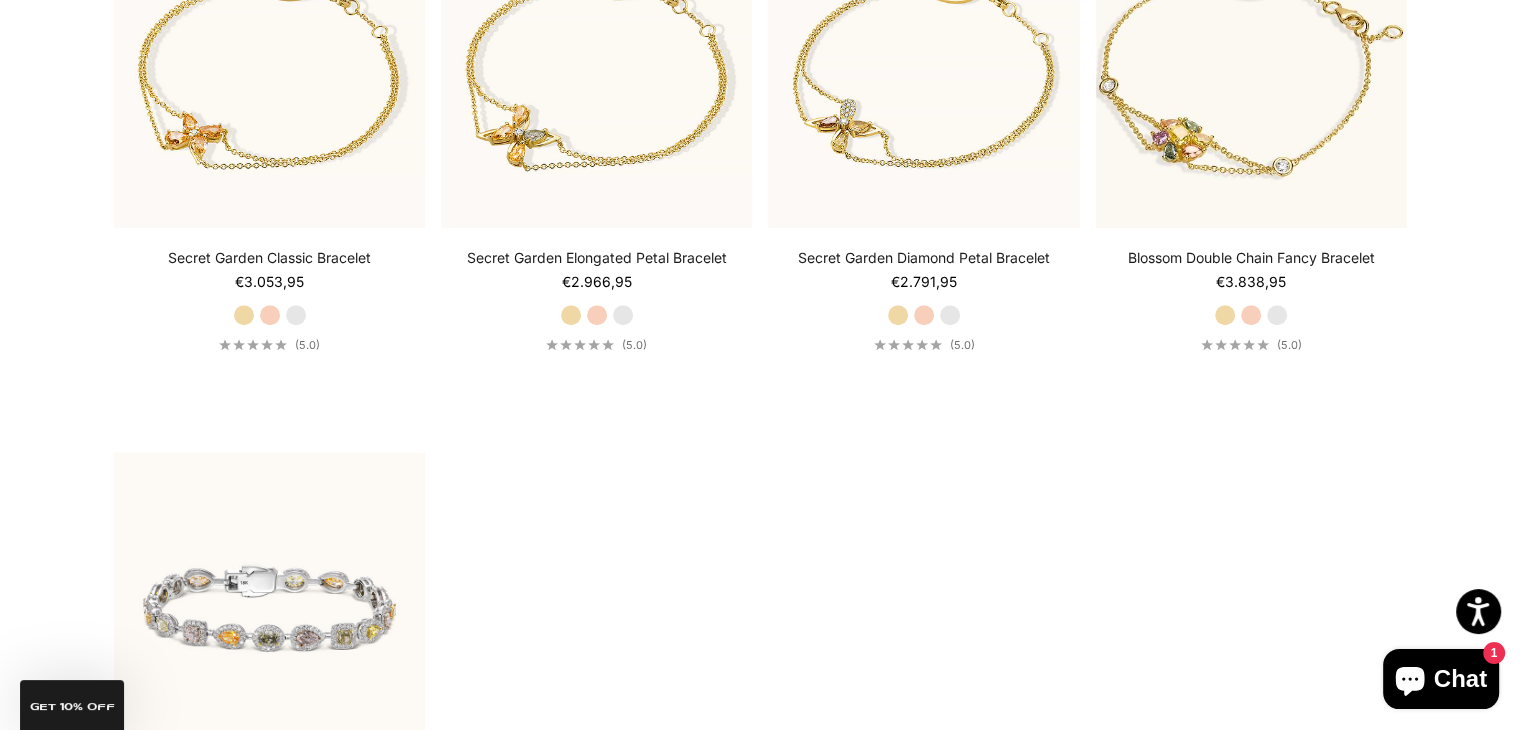 scroll, scrollTop: 1438, scrollLeft: 0, axis: vertical 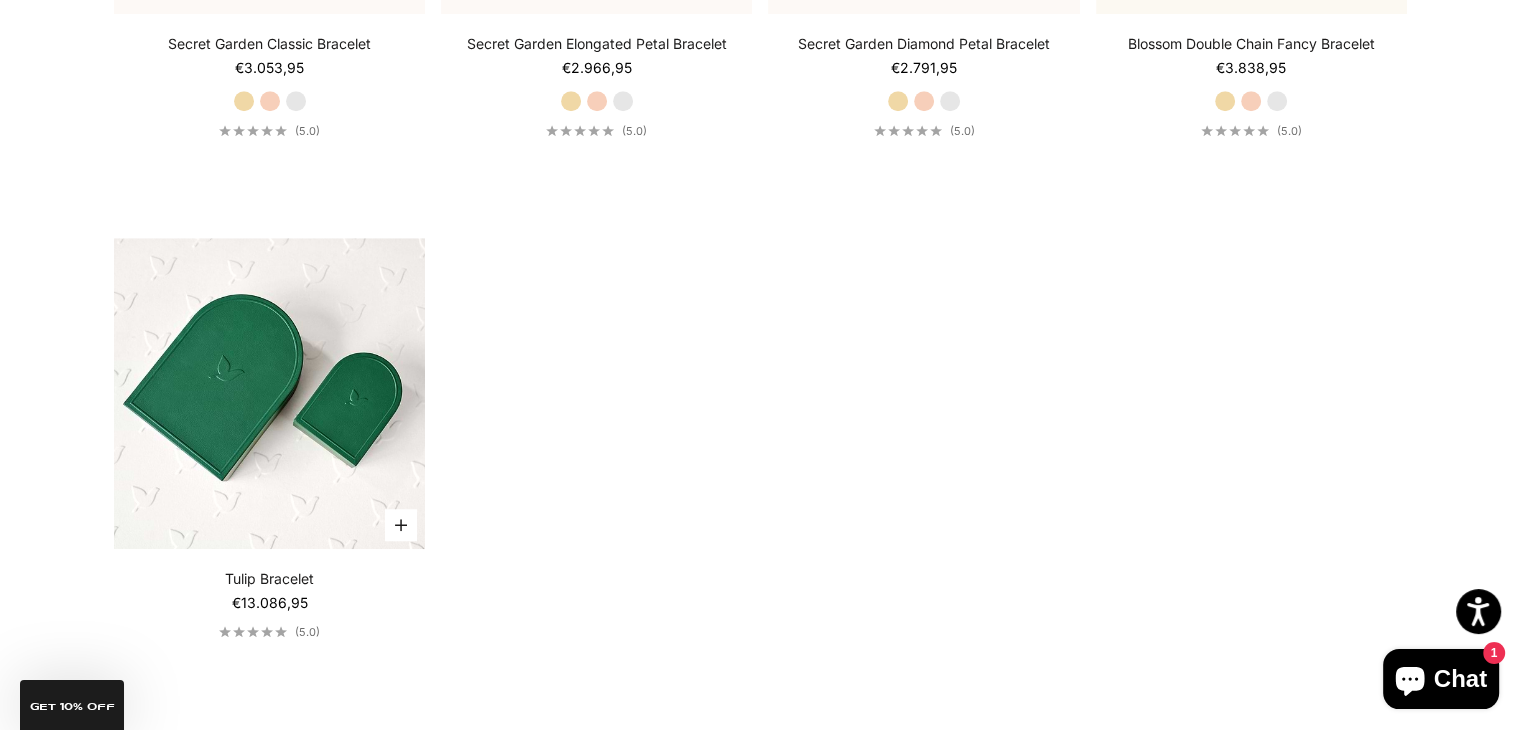 click at bounding box center [269, 393] 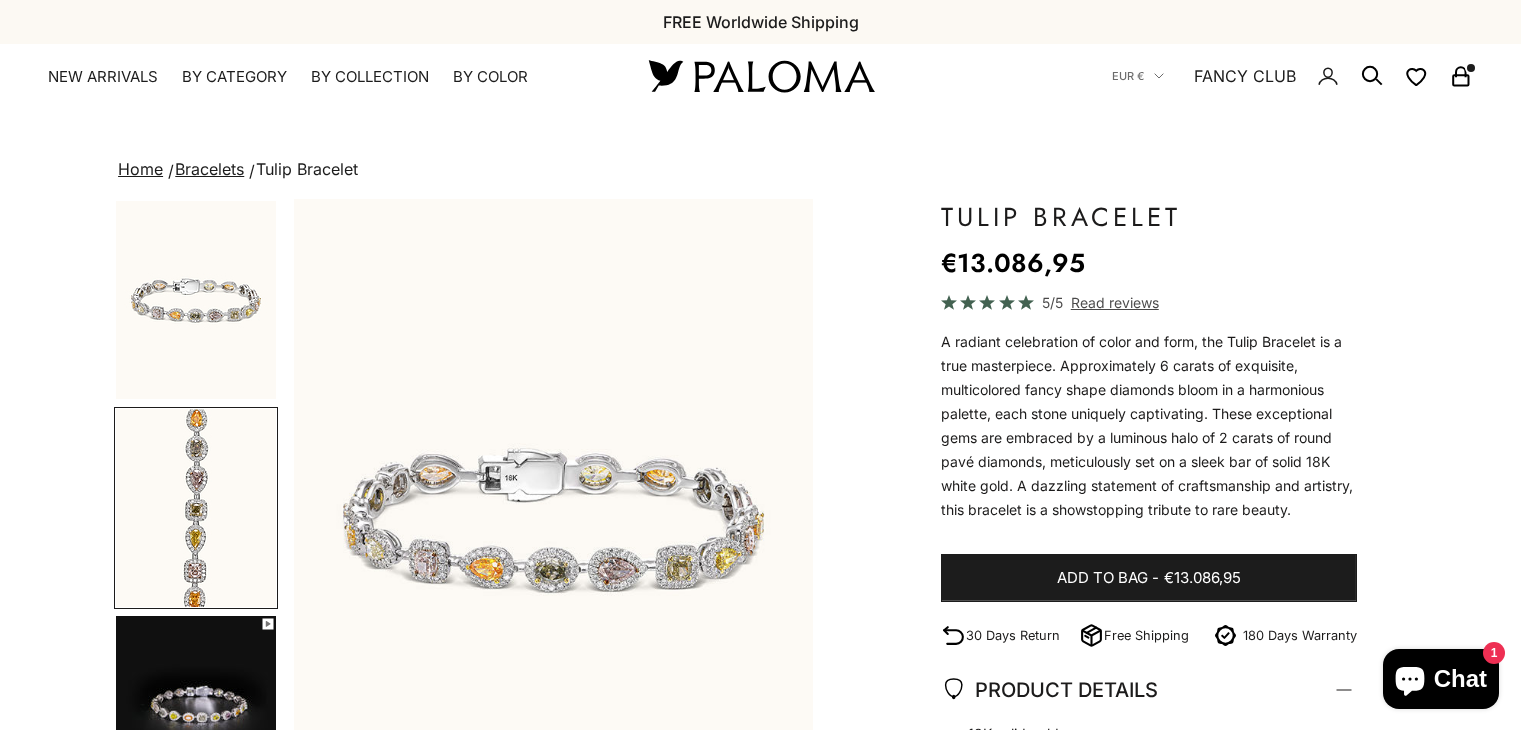 scroll, scrollTop: 298, scrollLeft: 0, axis: vertical 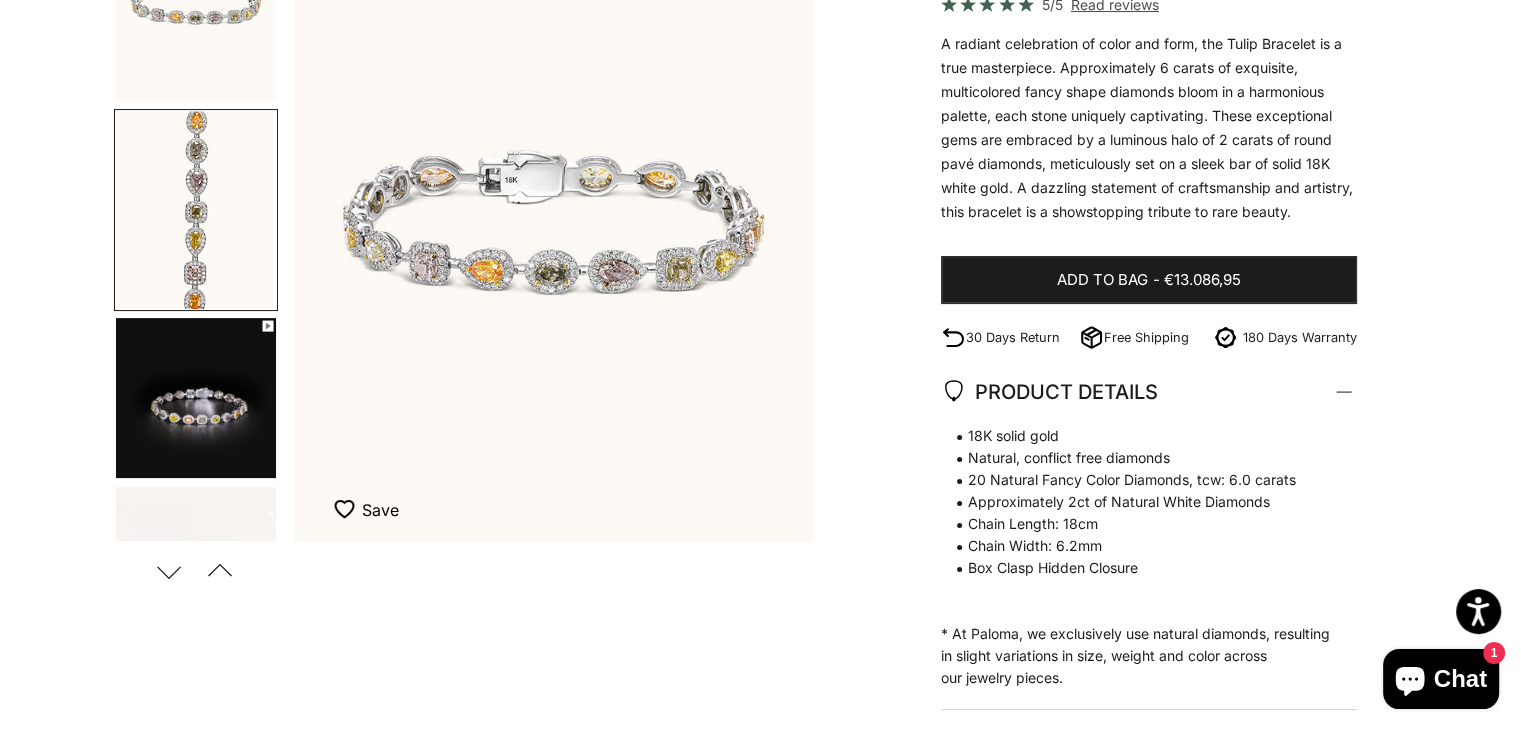 click at bounding box center (196, 398) 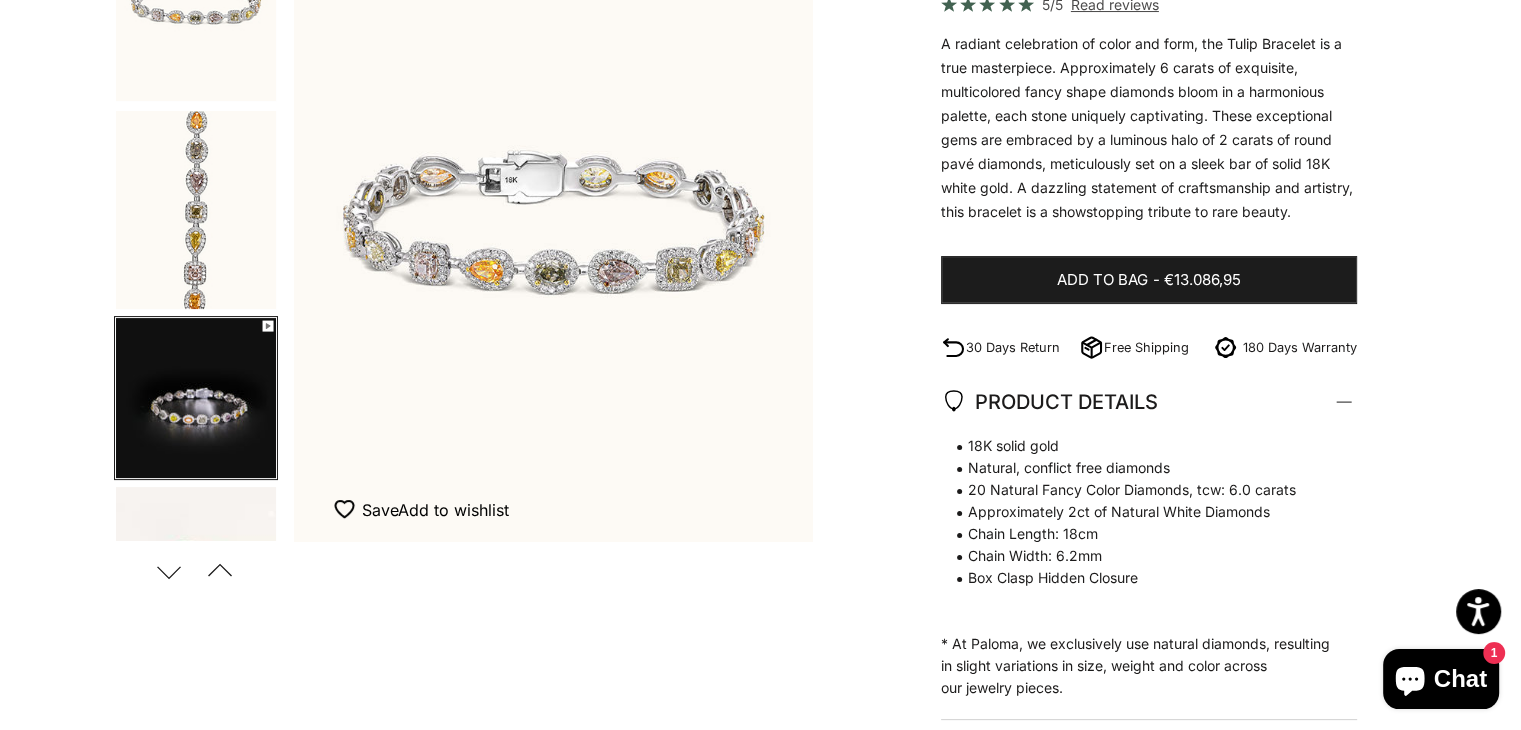scroll, scrollTop: 0, scrollLeft: 1037, axis: horizontal 